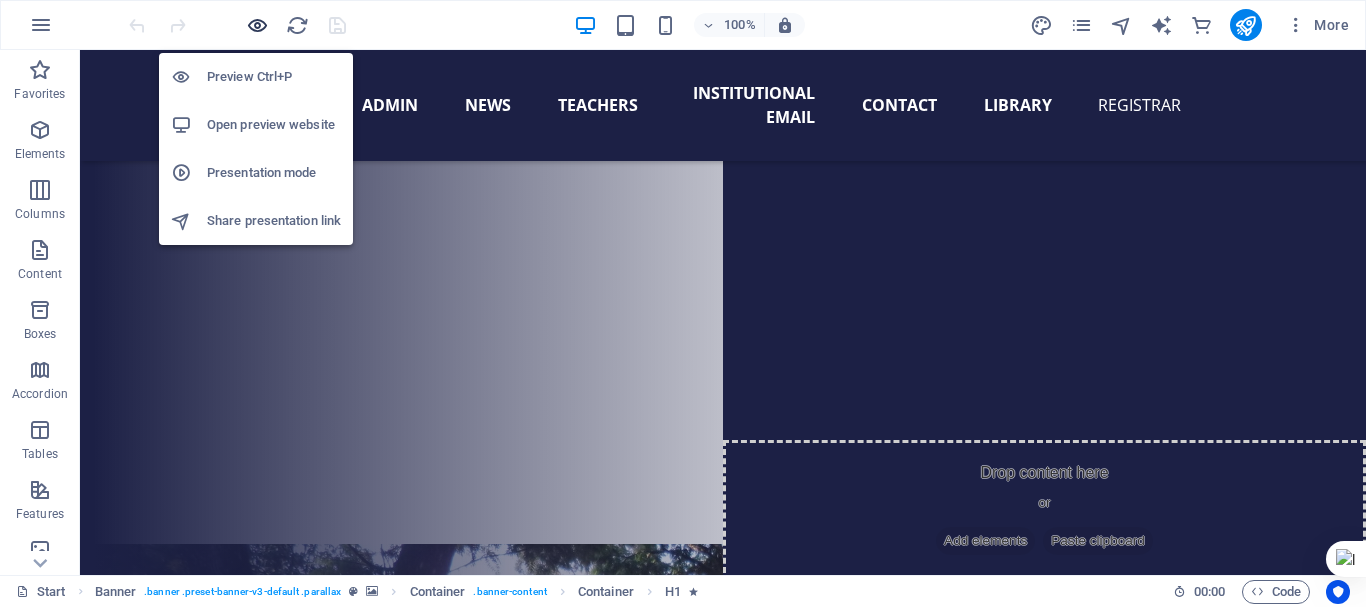 scroll, scrollTop: 494, scrollLeft: 0, axis: vertical 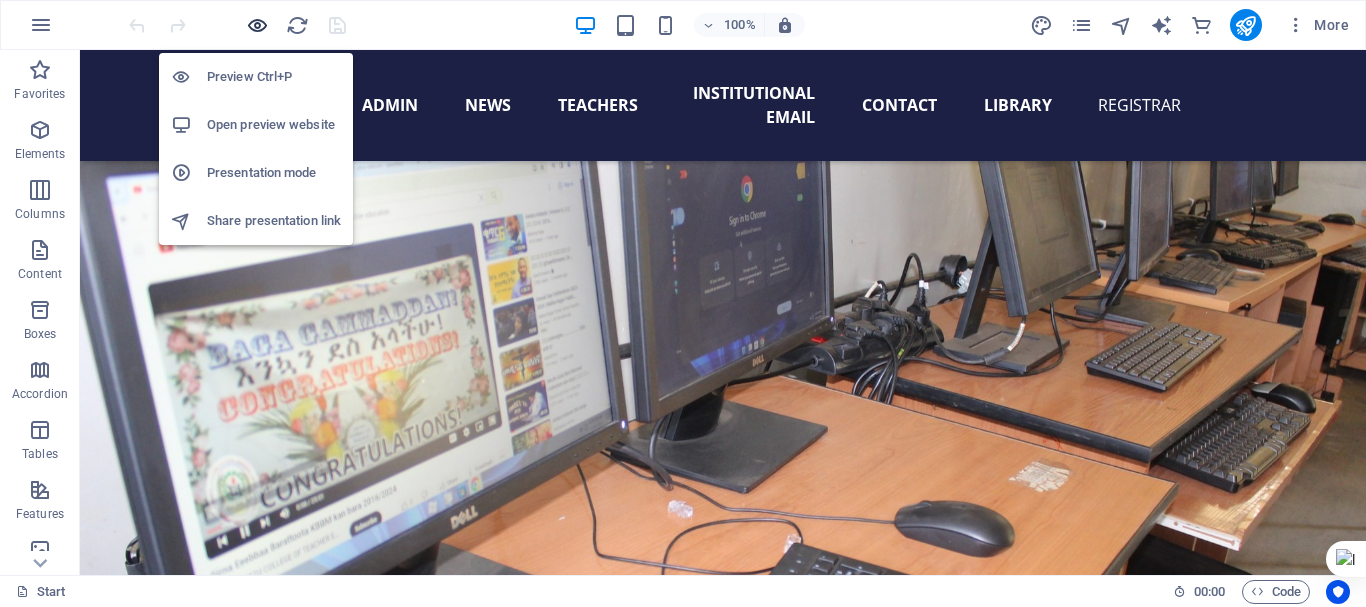 click at bounding box center (257, 25) 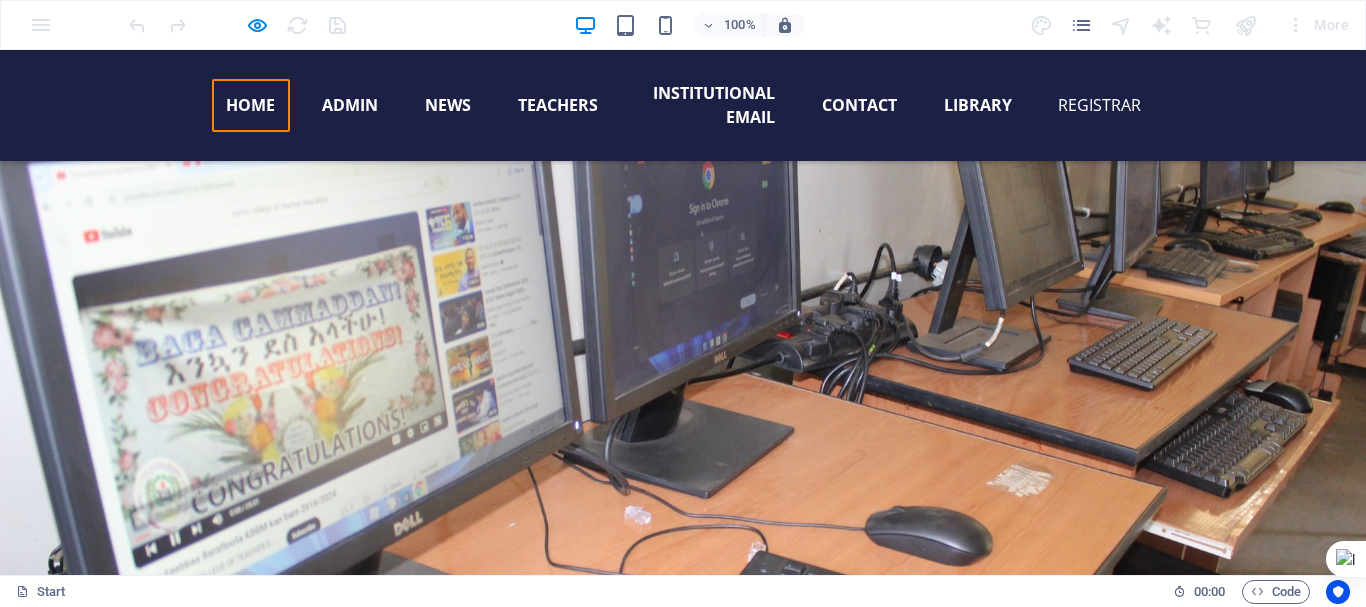 click on "Digital Library" at bounding box center (363, 1103) 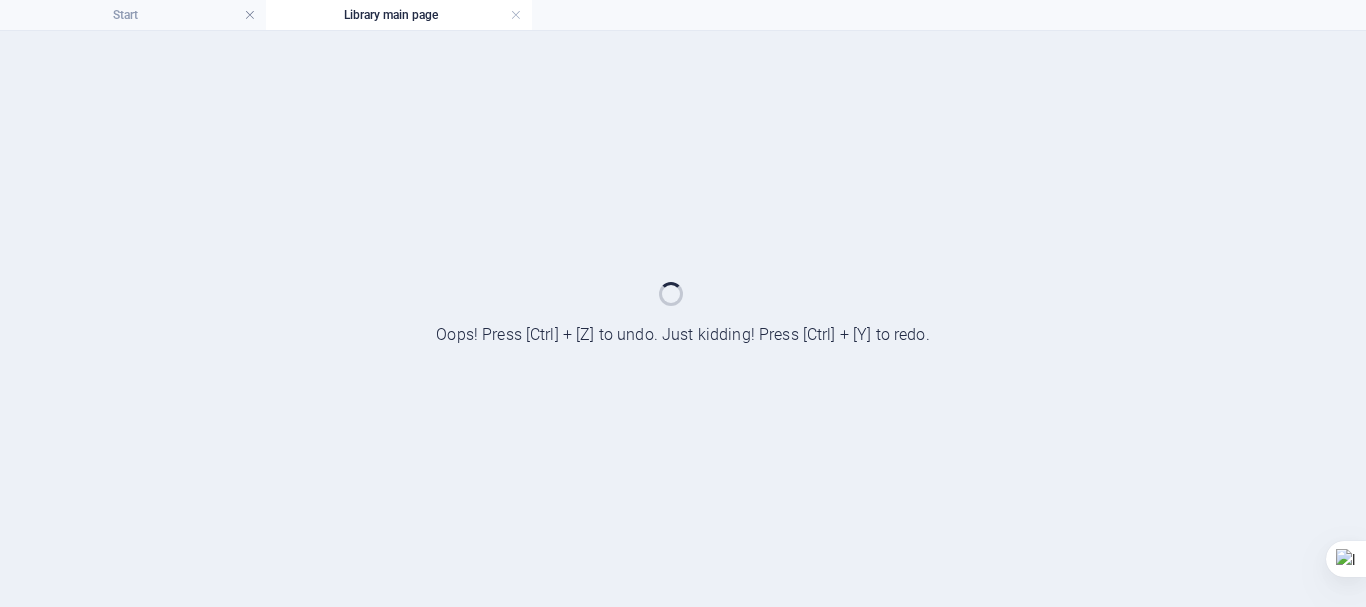 scroll, scrollTop: 0, scrollLeft: 0, axis: both 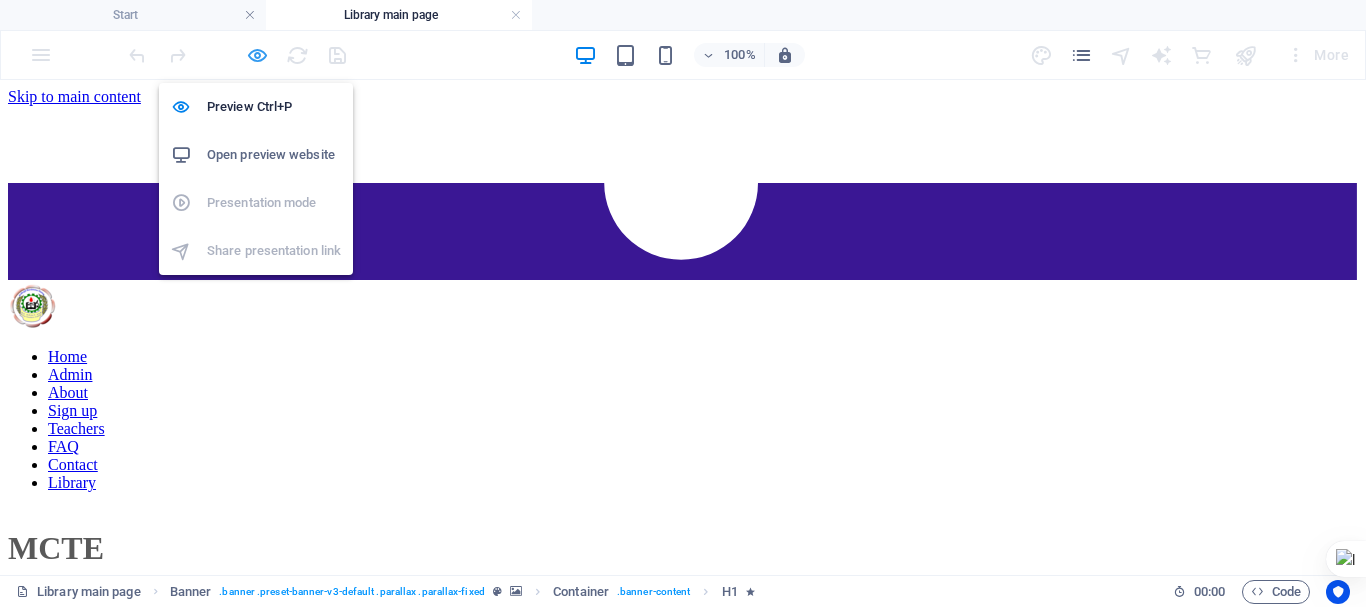 click at bounding box center [257, 55] 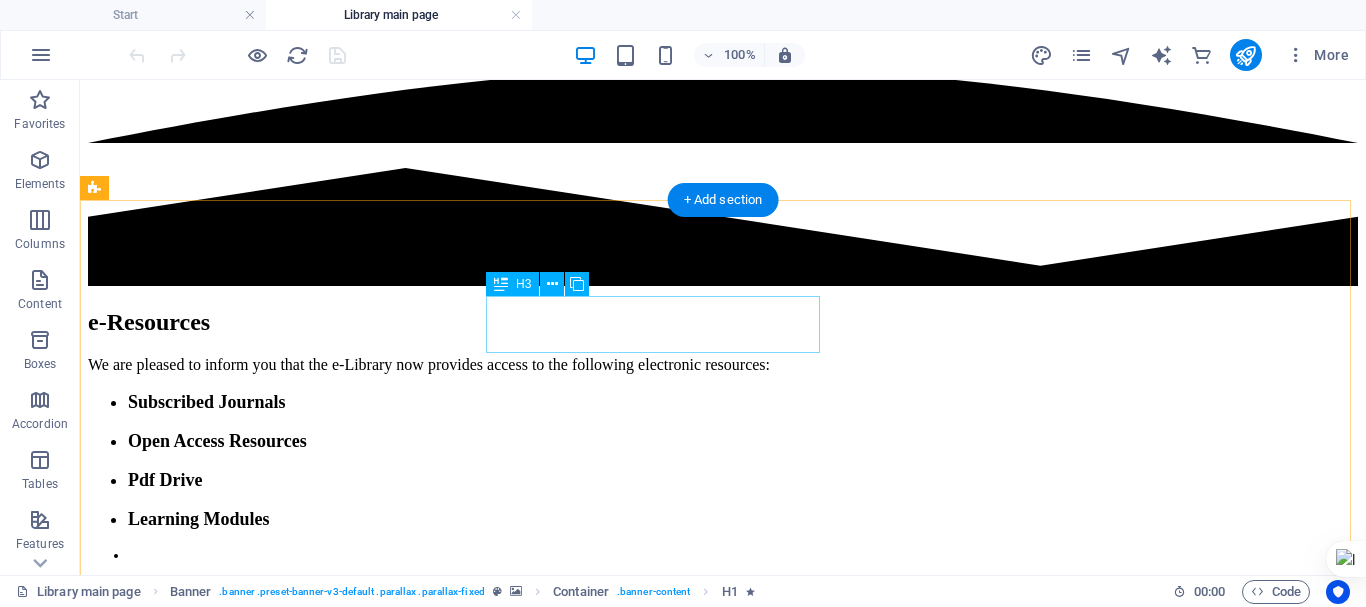 scroll, scrollTop: 1049, scrollLeft: 0, axis: vertical 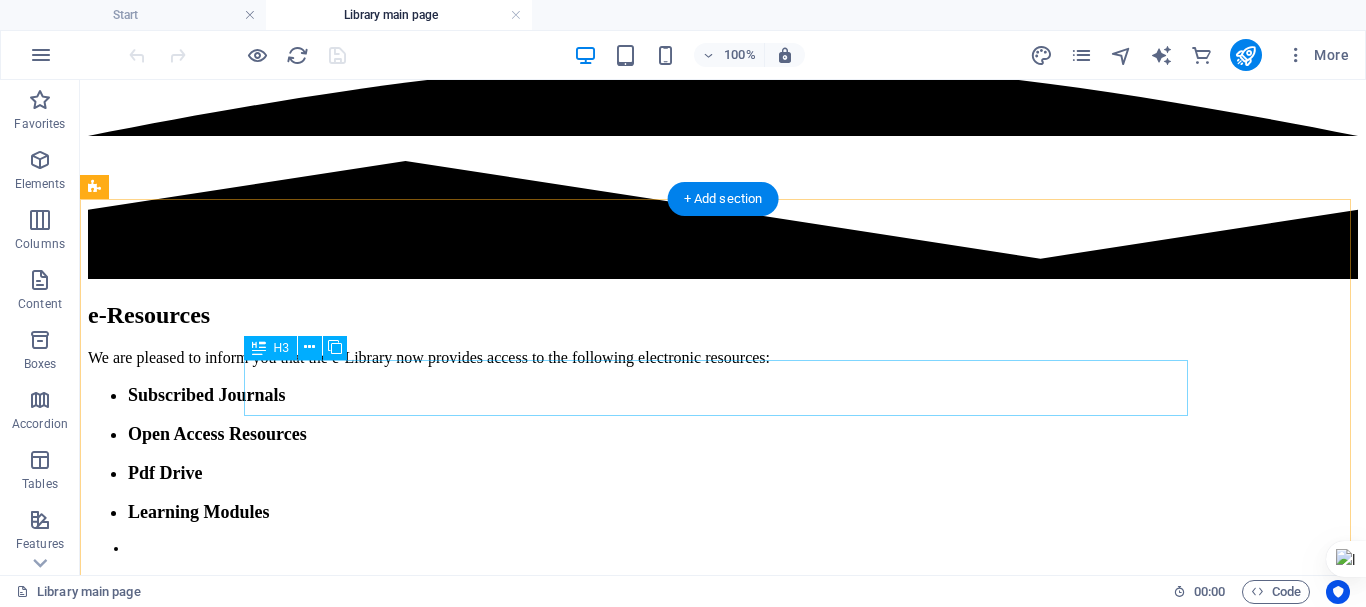 click on "Learning Modules" at bounding box center (723, 12878) 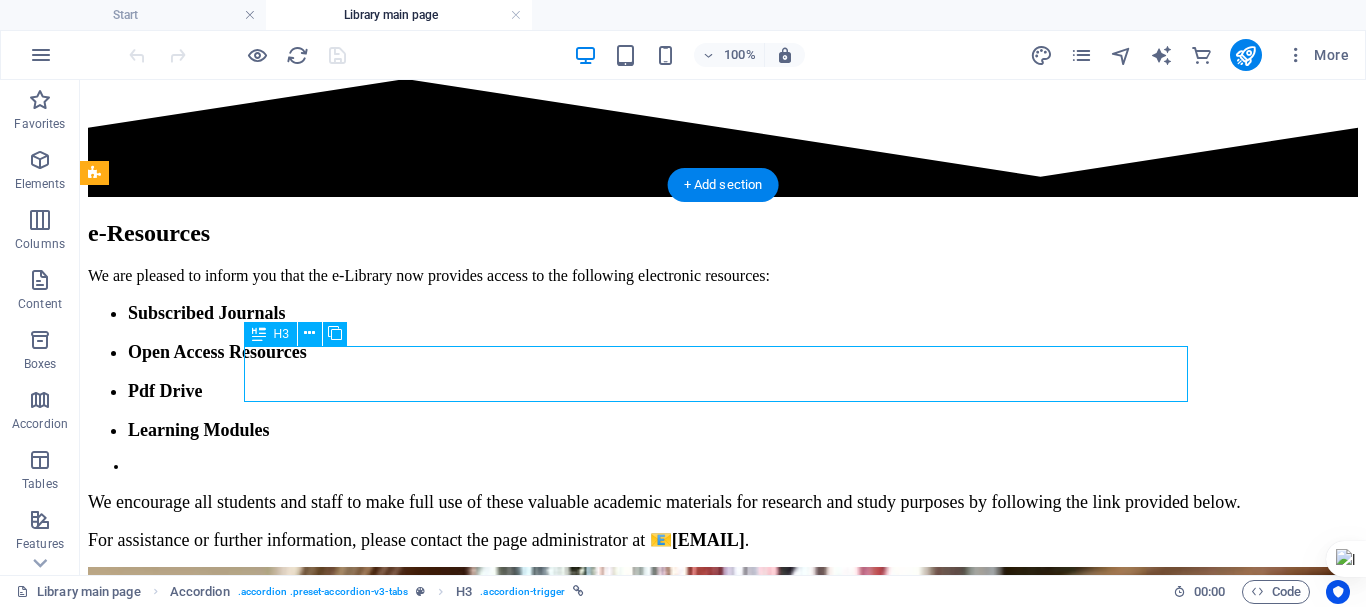 scroll, scrollTop: 1141, scrollLeft: 0, axis: vertical 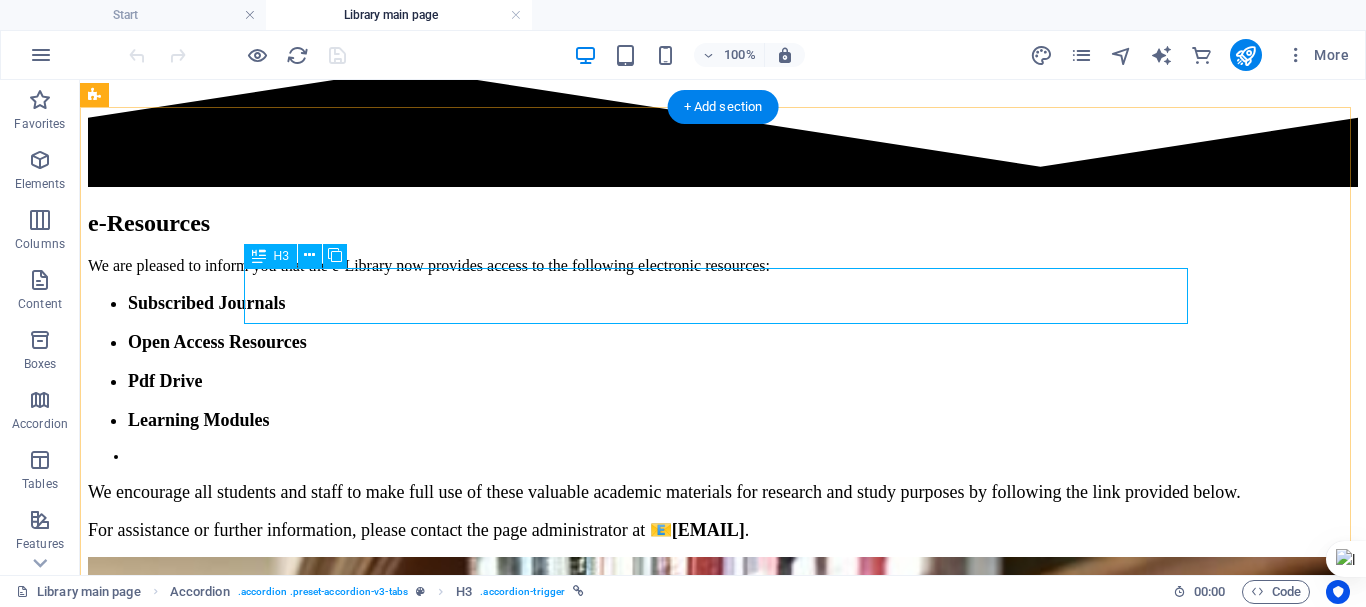 click on "Learning Modules" at bounding box center [723, 12786] 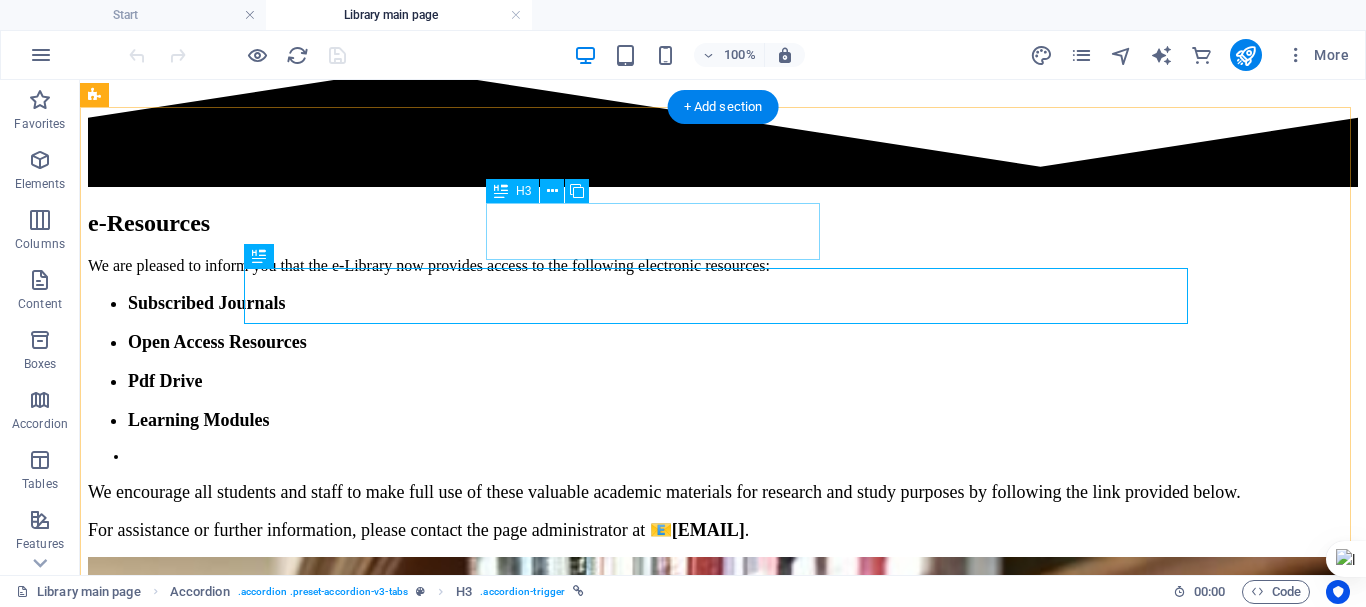 click on "Subscribed Journals" at bounding box center [723, 1481] 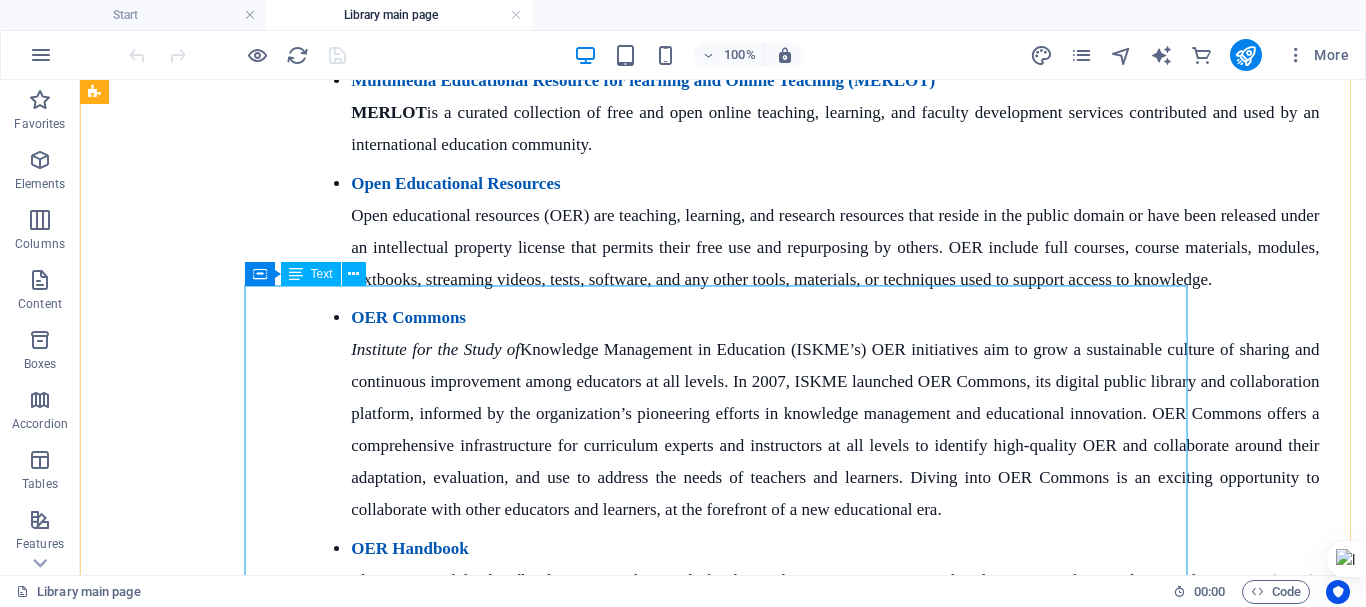 scroll, scrollTop: 12266, scrollLeft: 0, axis: vertical 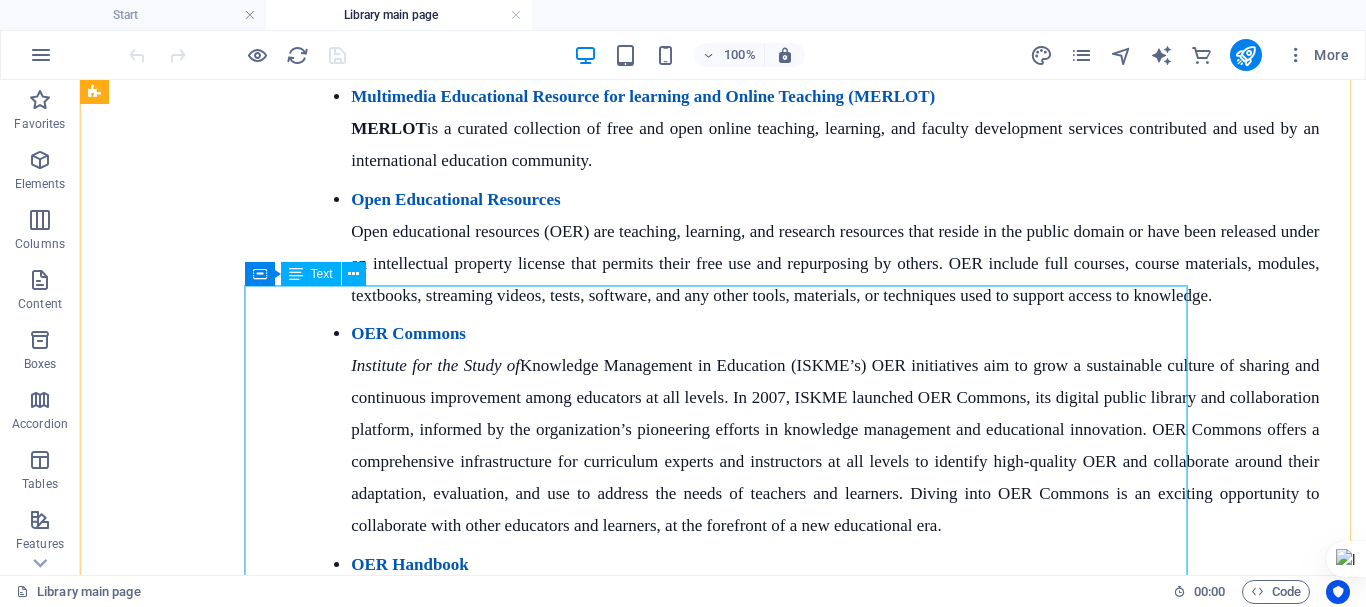 click on "Learning modules Afan Oromo English Mathematics Natural Science Social Science" at bounding box center [723, 1873] 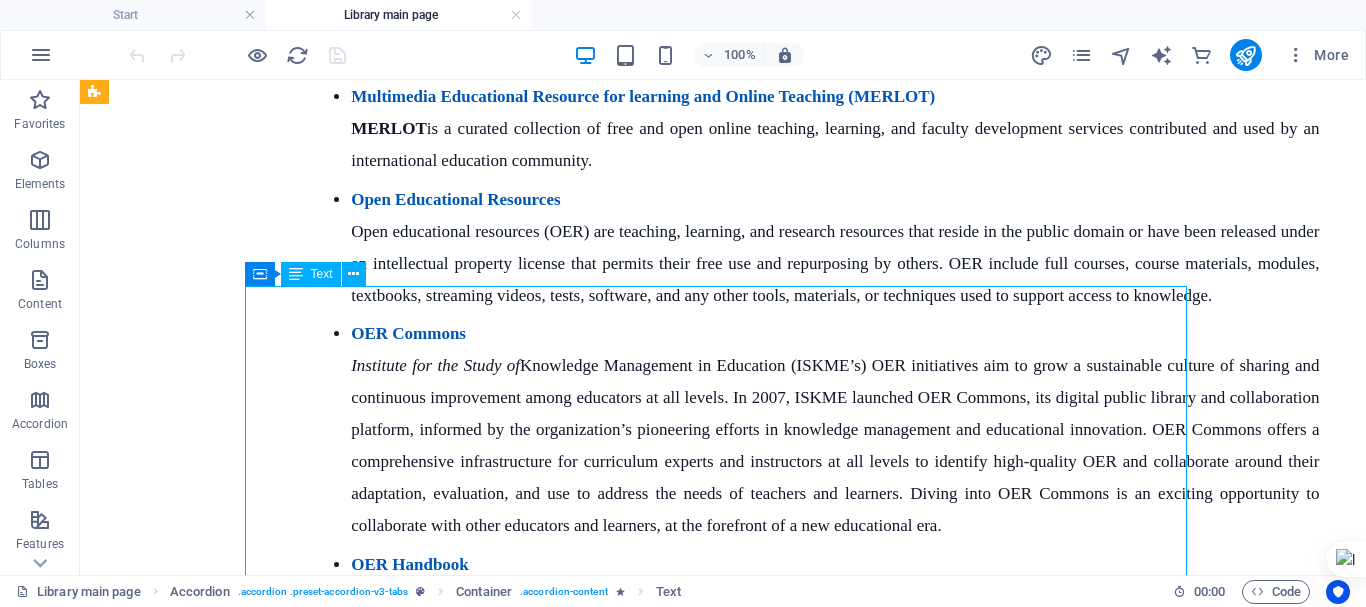 click on "Learning modules Afan Oromo English Mathematics Natural Science Social Science" at bounding box center [723, 1873] 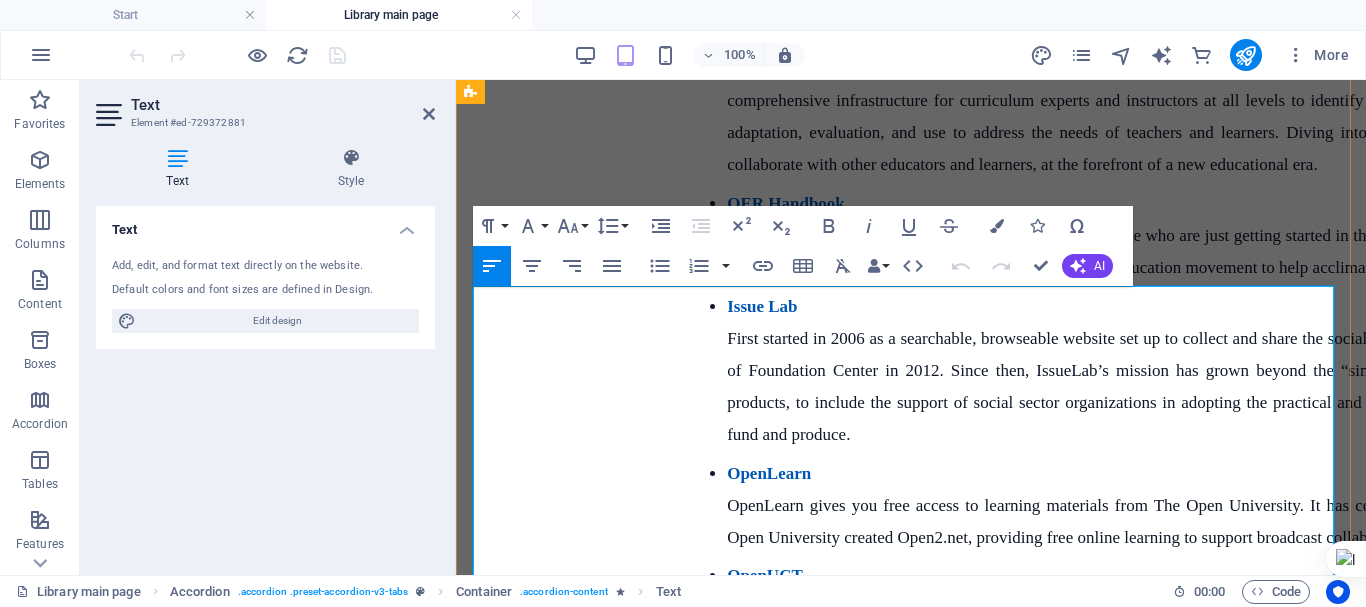scroll, scrollTop: 12216, scrollLeft: 0, axis: vertical 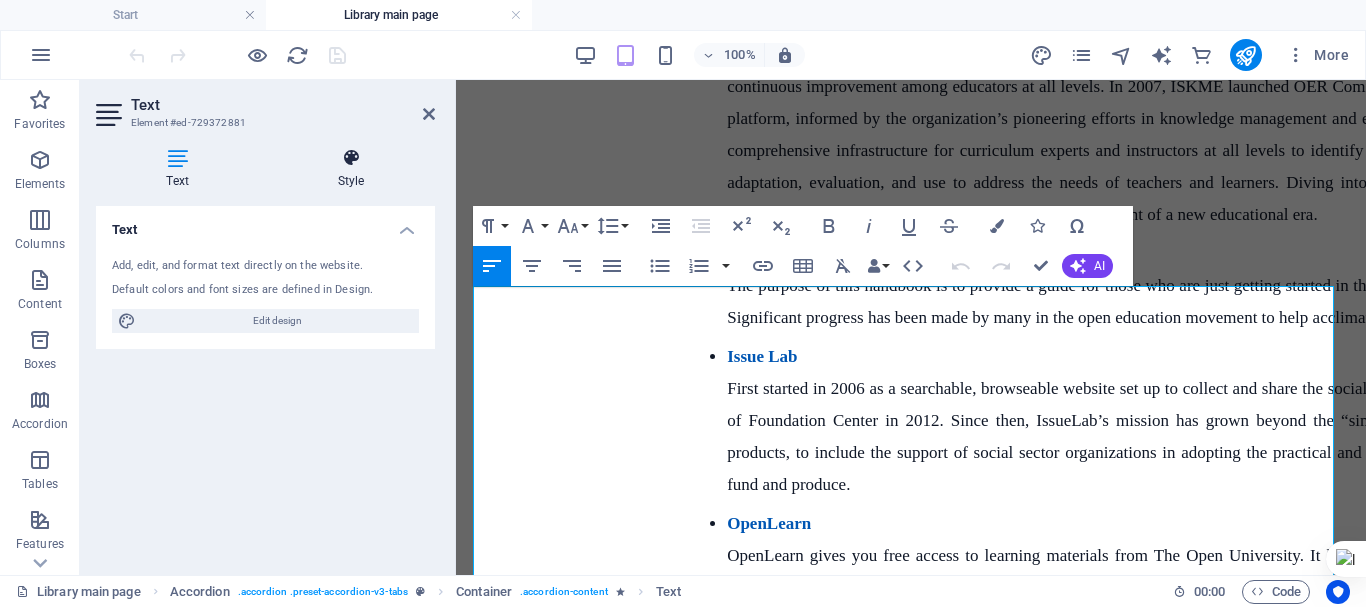 click at bounding box center [351, 158] 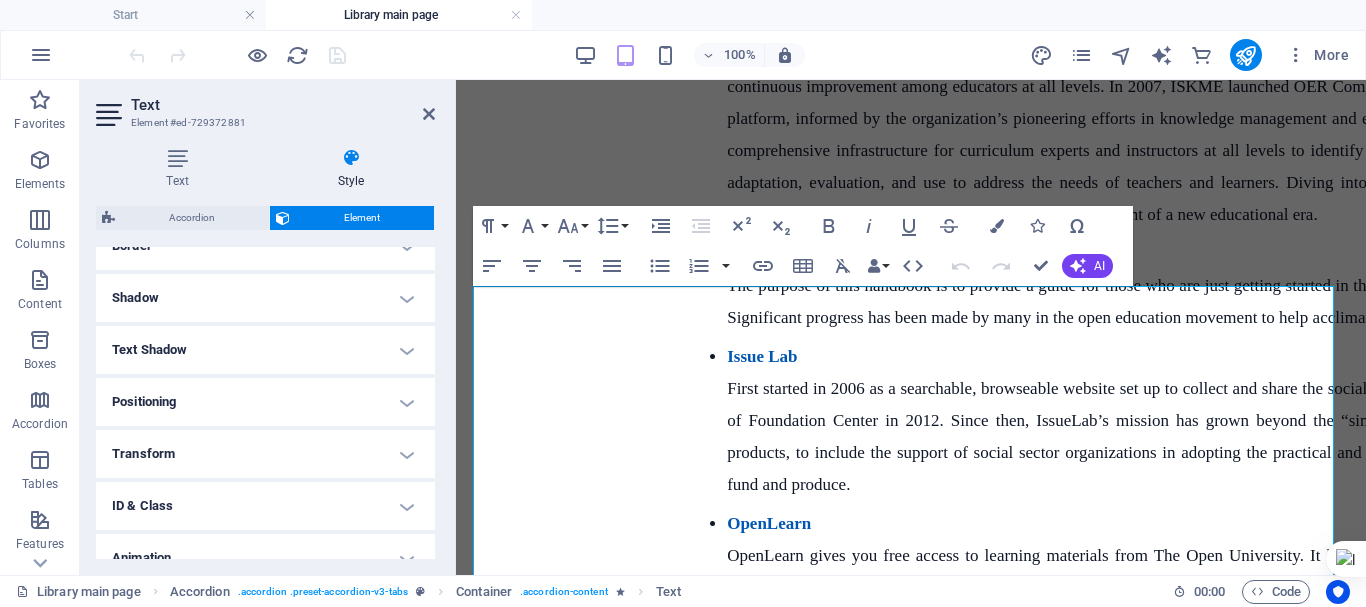 scroll, scrollTop: 457, scrollLeft: 0, axis: vertical 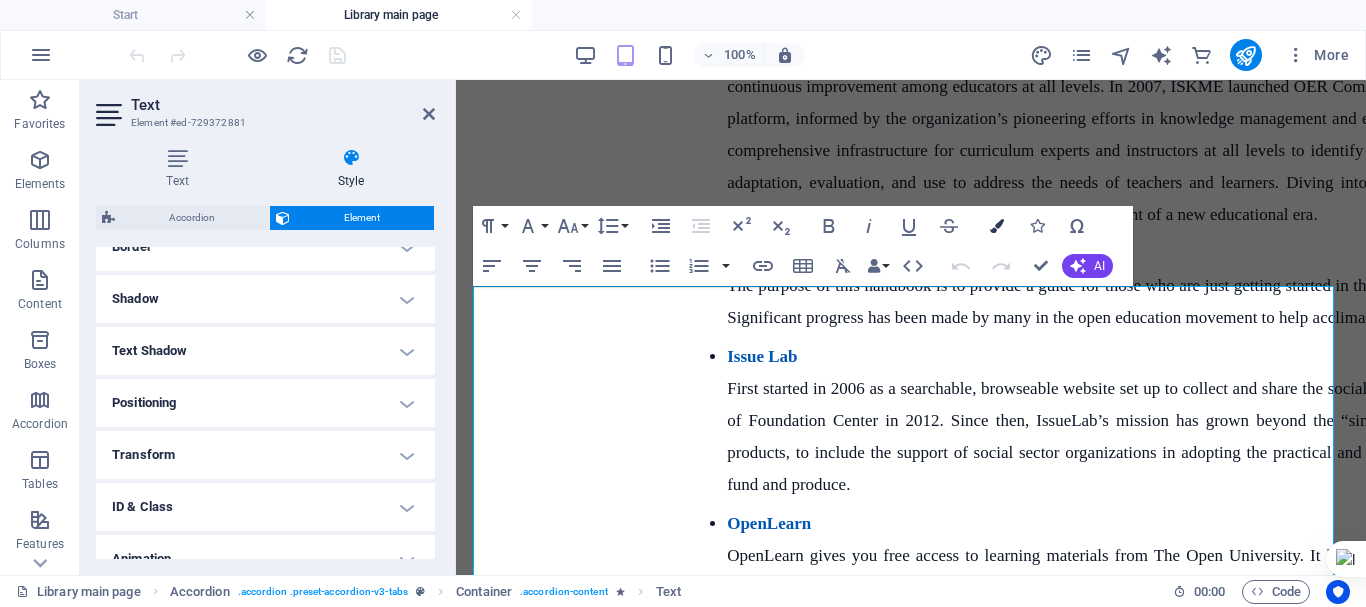 click at bounding box center [997, 226] 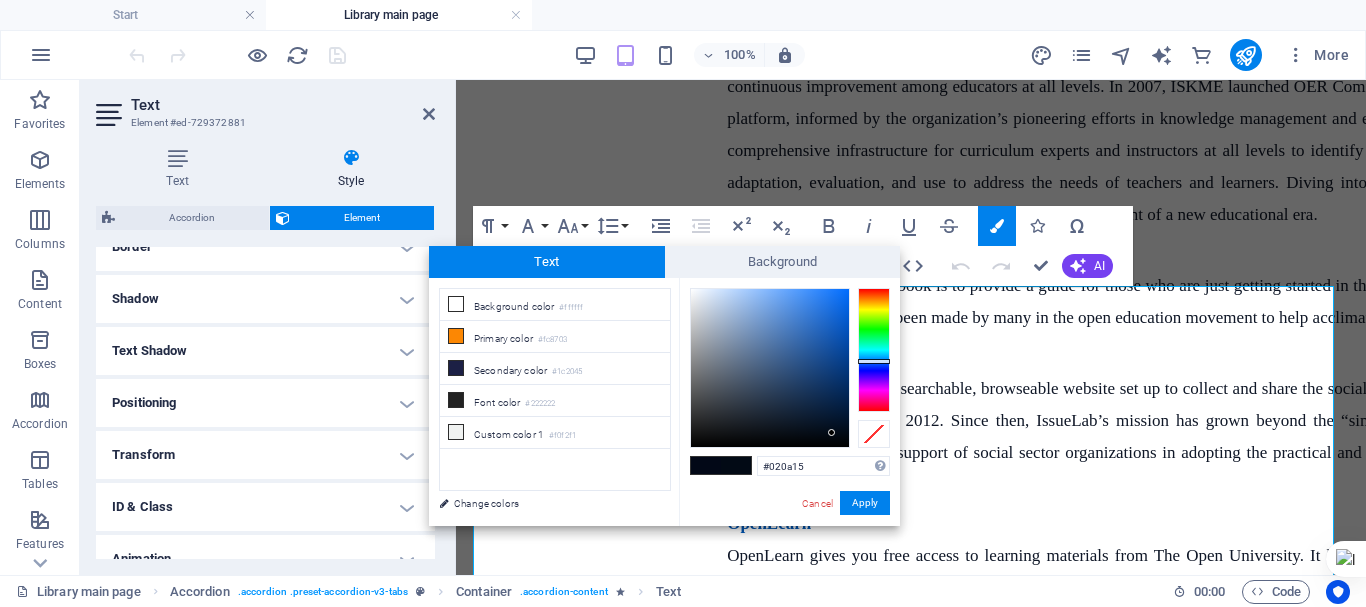 click at bounding box center [770, 368] 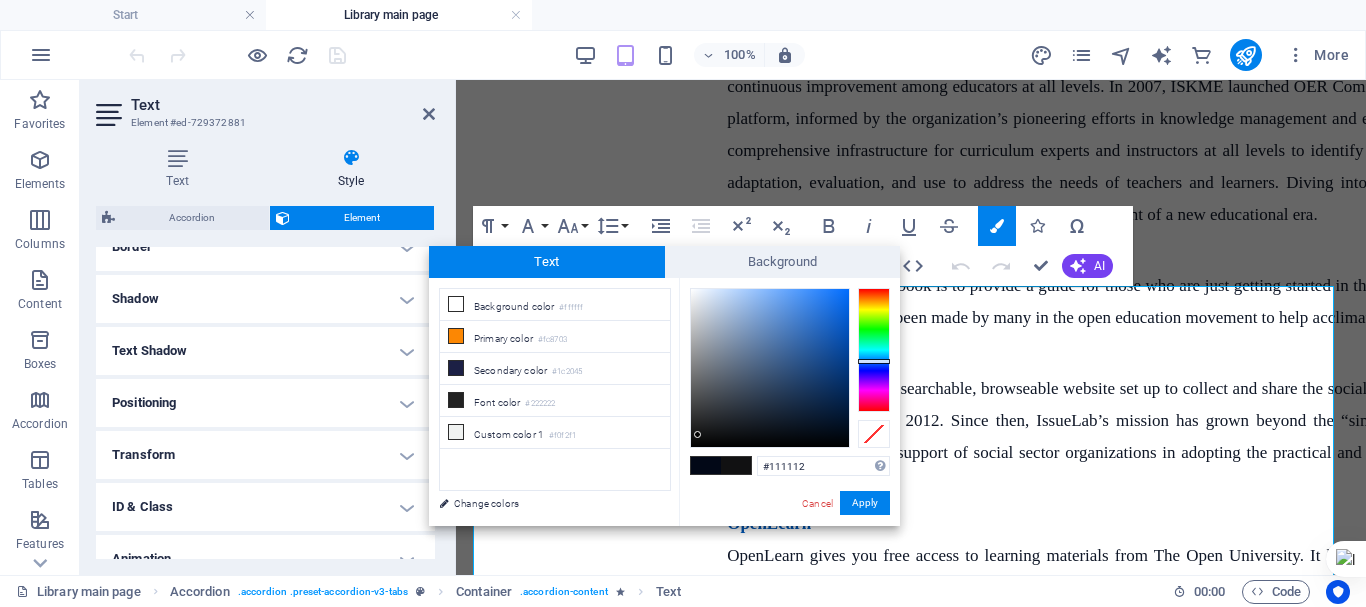 click at bounding box center (770, 368) 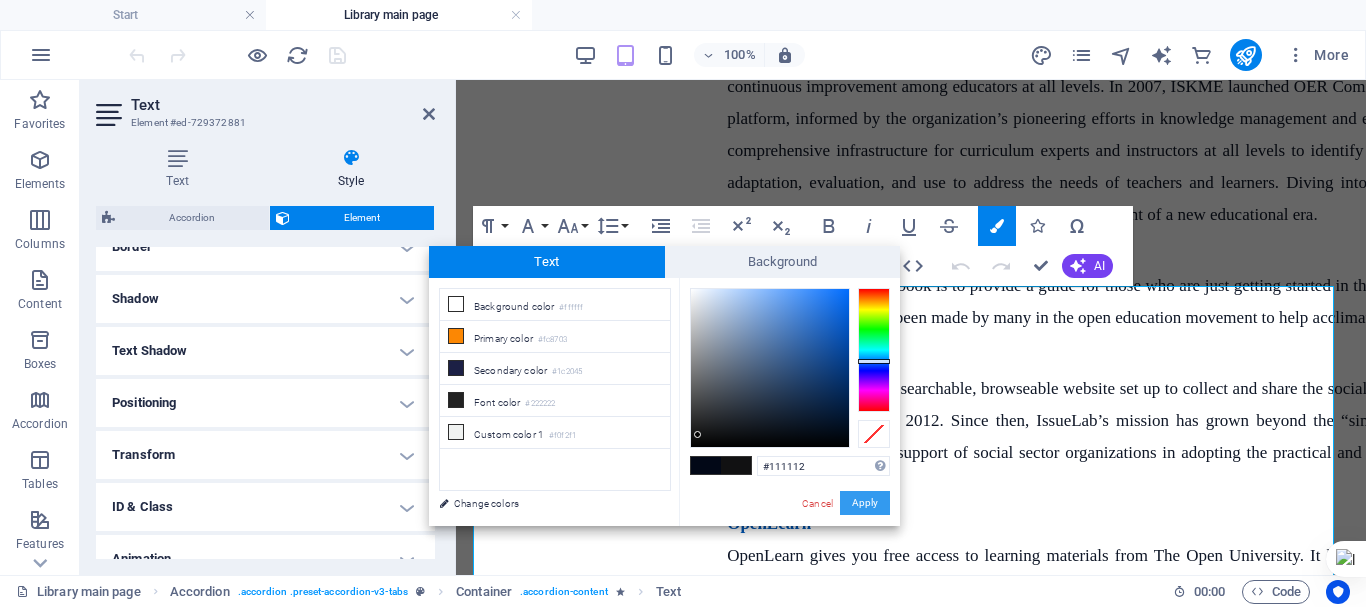 click on "Apply" at bounding box center [865, 503] 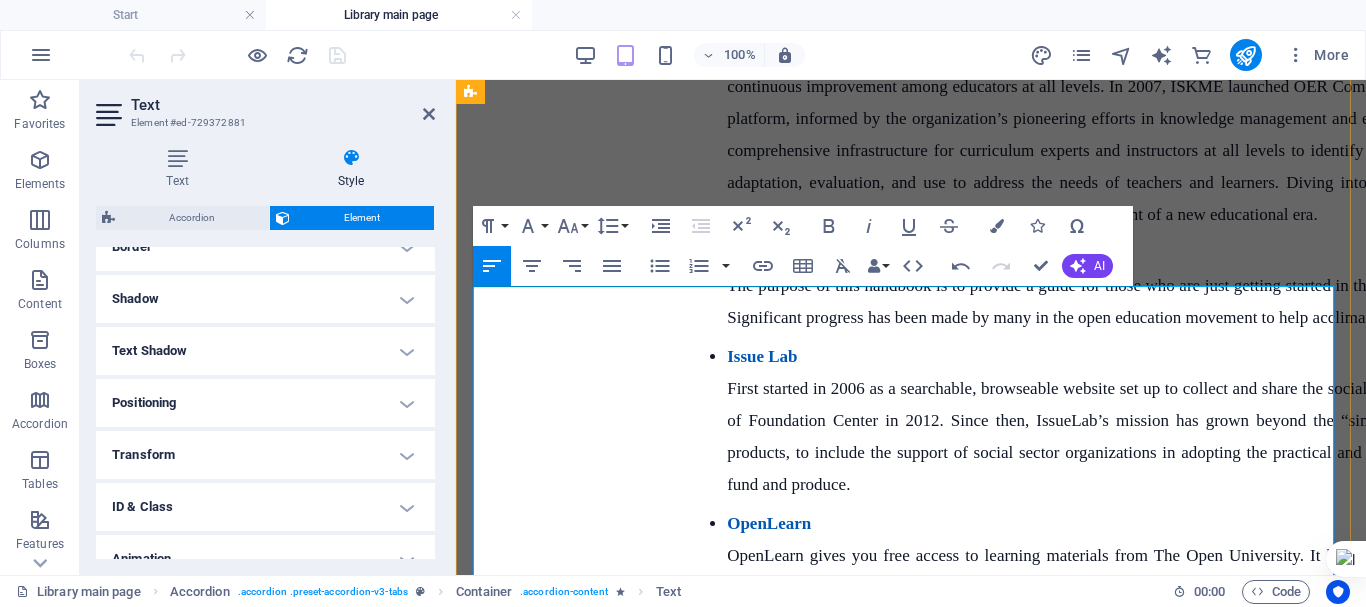 scroll, scrollTop: 12762, scrollLeft: 0, axis: vertical 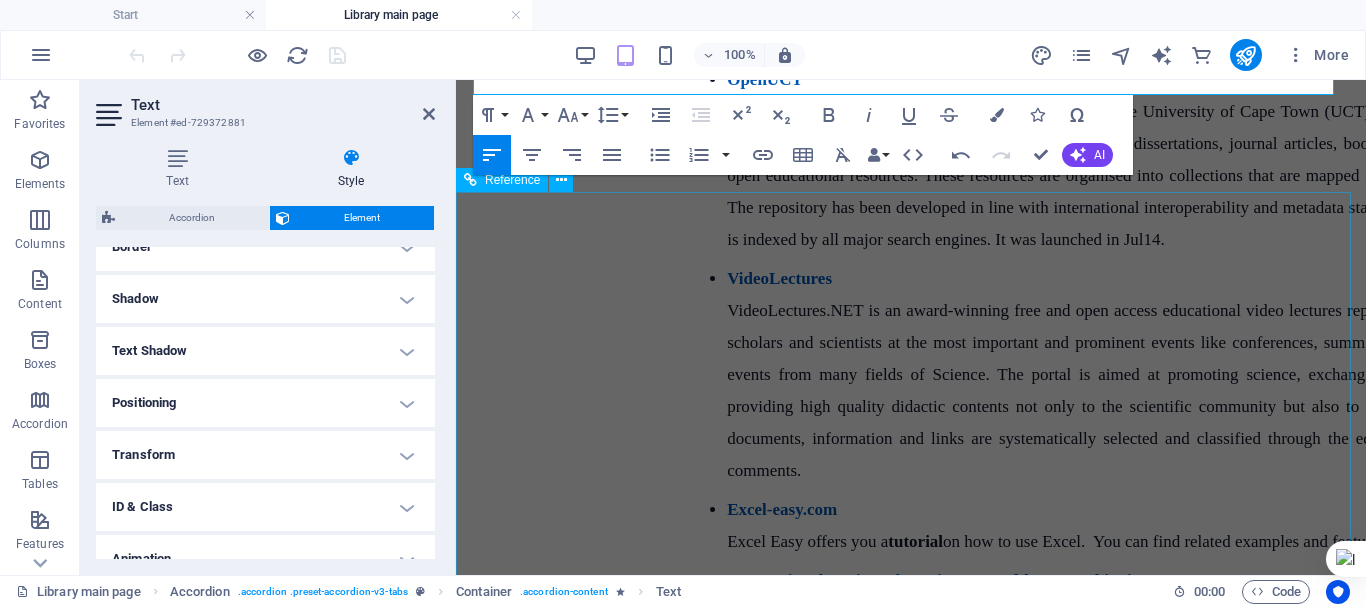drag, startPoint x: 629, startPoint y: 369, endPoint x: 776, endPoint y: 449, distance: 167.3589 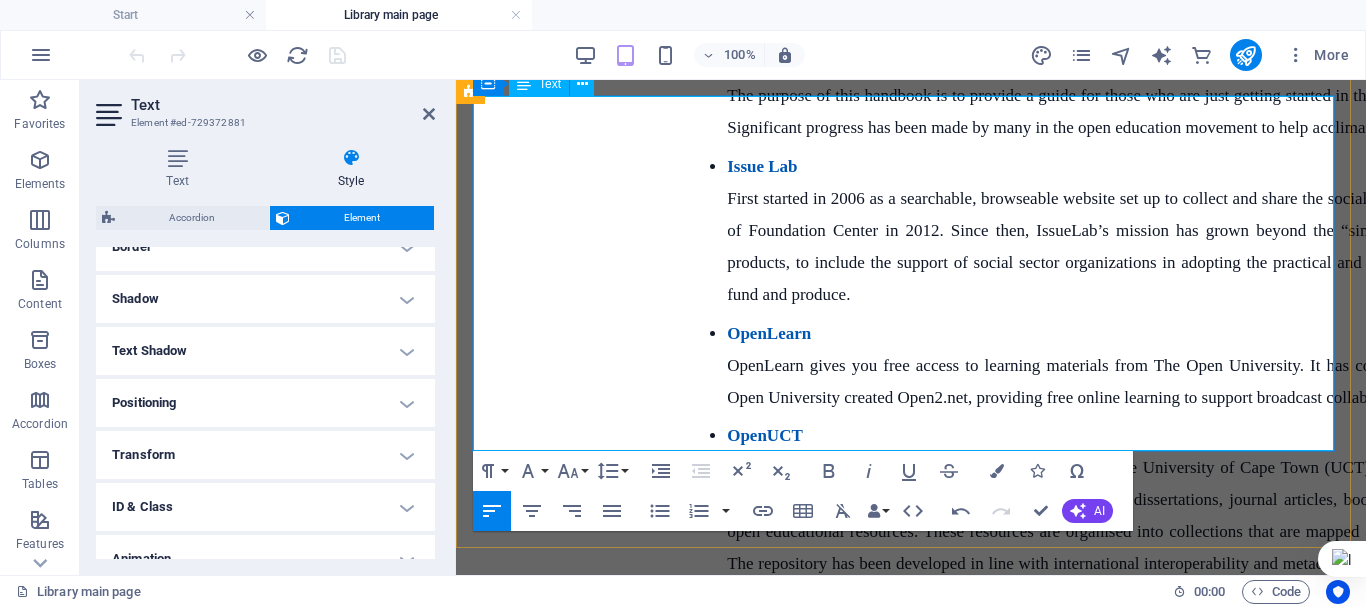 scroll, scrollTop: 12402, scrollLeft: 0, axis: vertical 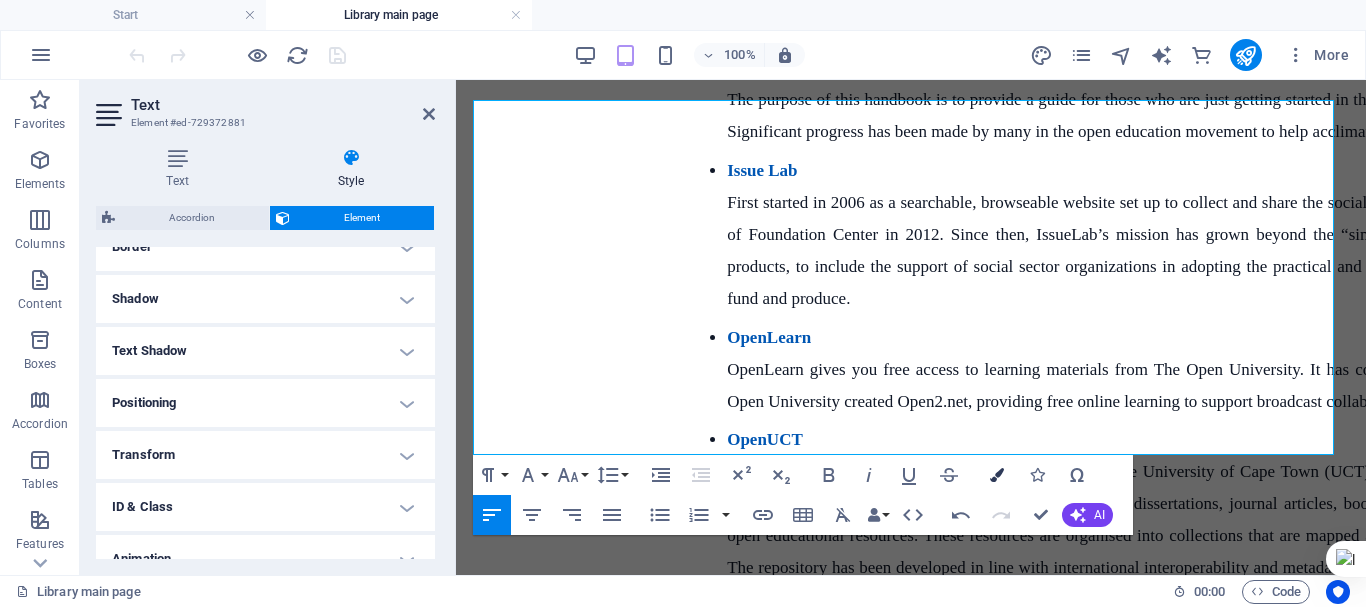 click at bounding box center (997, 475) 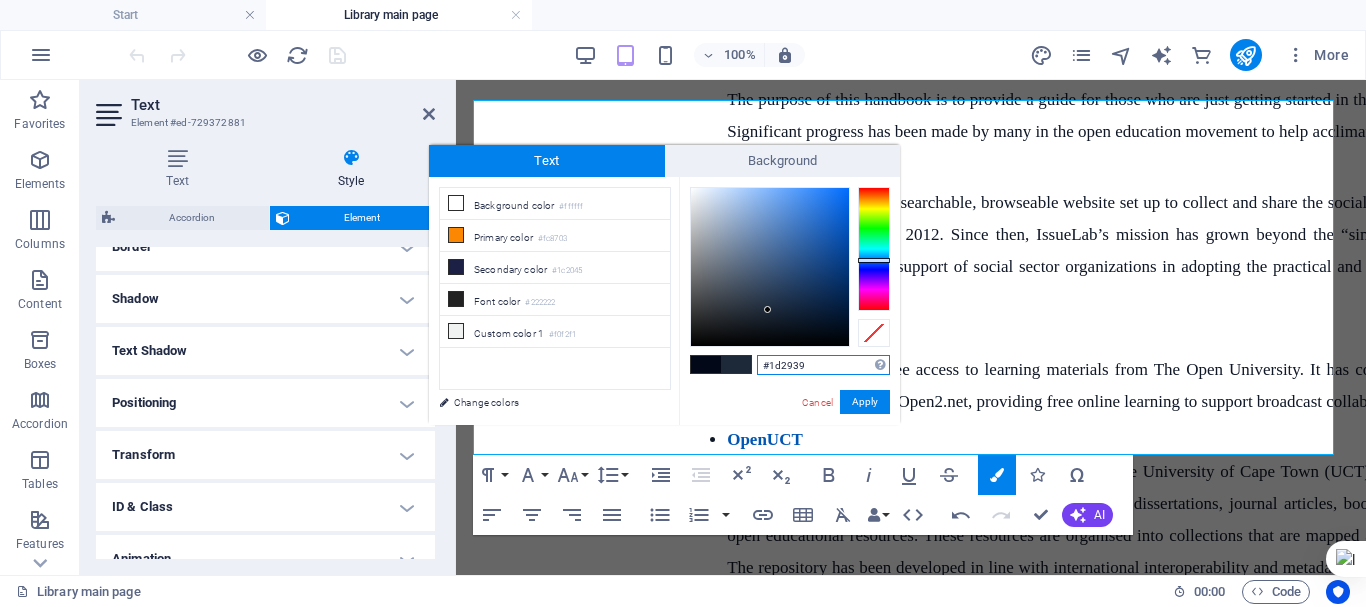 type on "#092852" 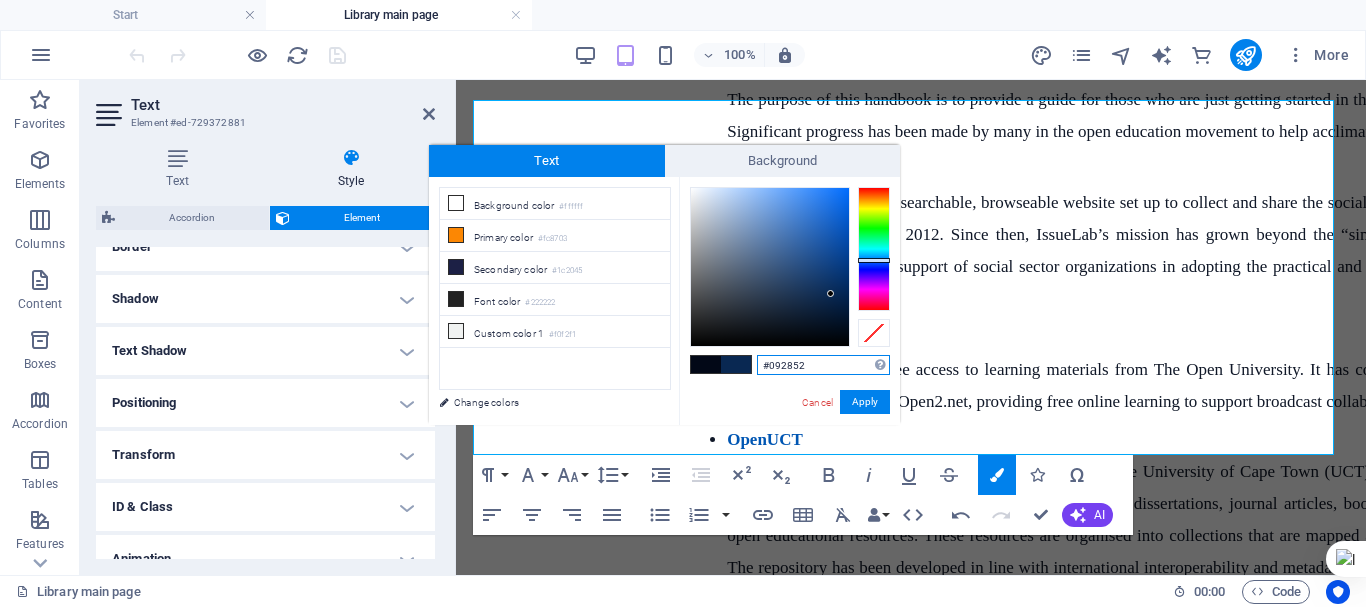 click at bounding box center (770, 267) 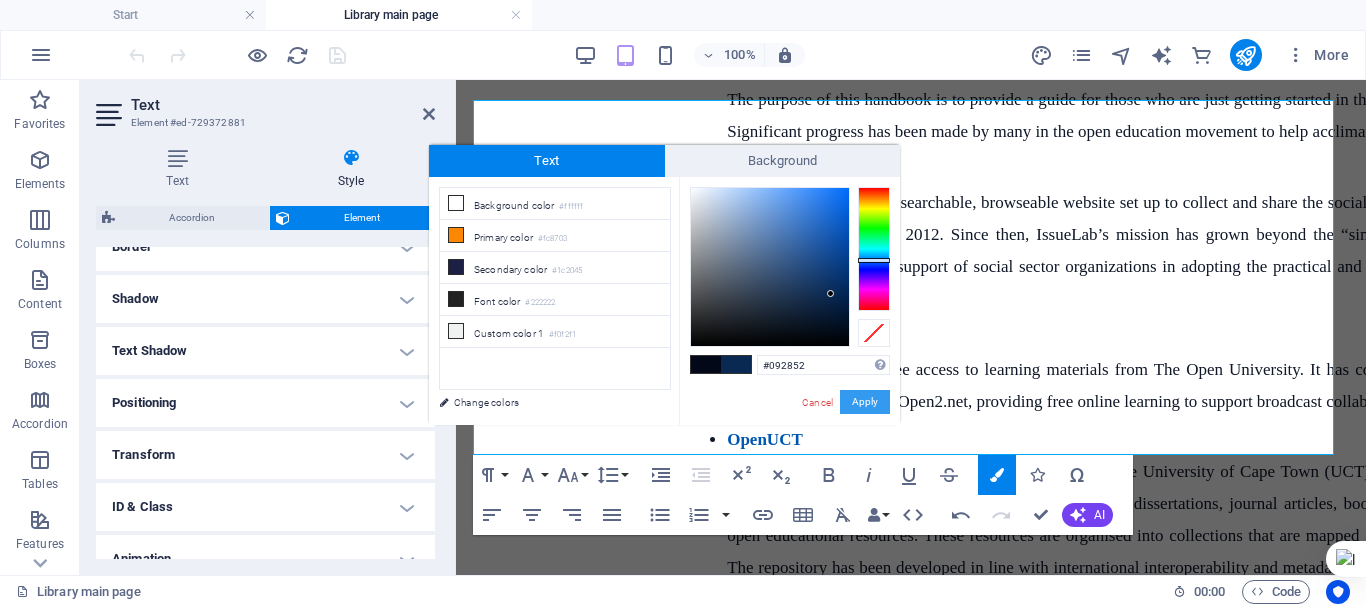 click on "Apply" at bounding box center [865, 402] 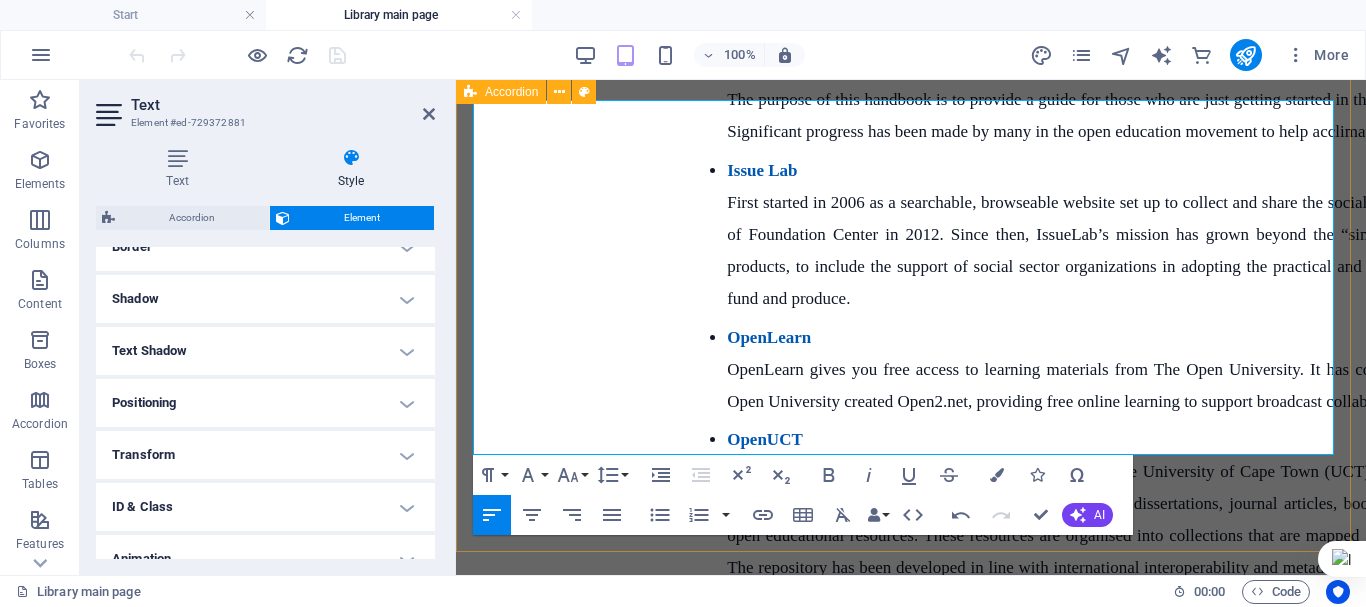 click on "pdf drive Subscribed Journals Subscribed Journals African Journals Online (AJOL) Tables of contents and abstracts of over 430 African journals with 90% of articles having their full text available for download. Access to Global Online Research in Agriculture (AGORA) The AGORA programme, set up by the Food and Agriculture Organization of the UN (FAO) together with major publishers, enables developing countries to gain access to an outstanding digital library collection in the fields of food, agriculture, environmental science and related social sciences. AGORA provides a collection of up to 6,100 key journals and 5,800 books to 2,900 institutions in more than 100 countries. AGORA is designed to enhance the scholarship of the many thousands of students, faculty and researchers in agriculture and life sciences in the developing world. AGORA is one of the four programmes that make up Research4Life: AGORA, HINARI, OARE and ARDI. American Astronomical Society American Chemical Society Annual  Reviews Brill ." at bounding box center [911, -4317] 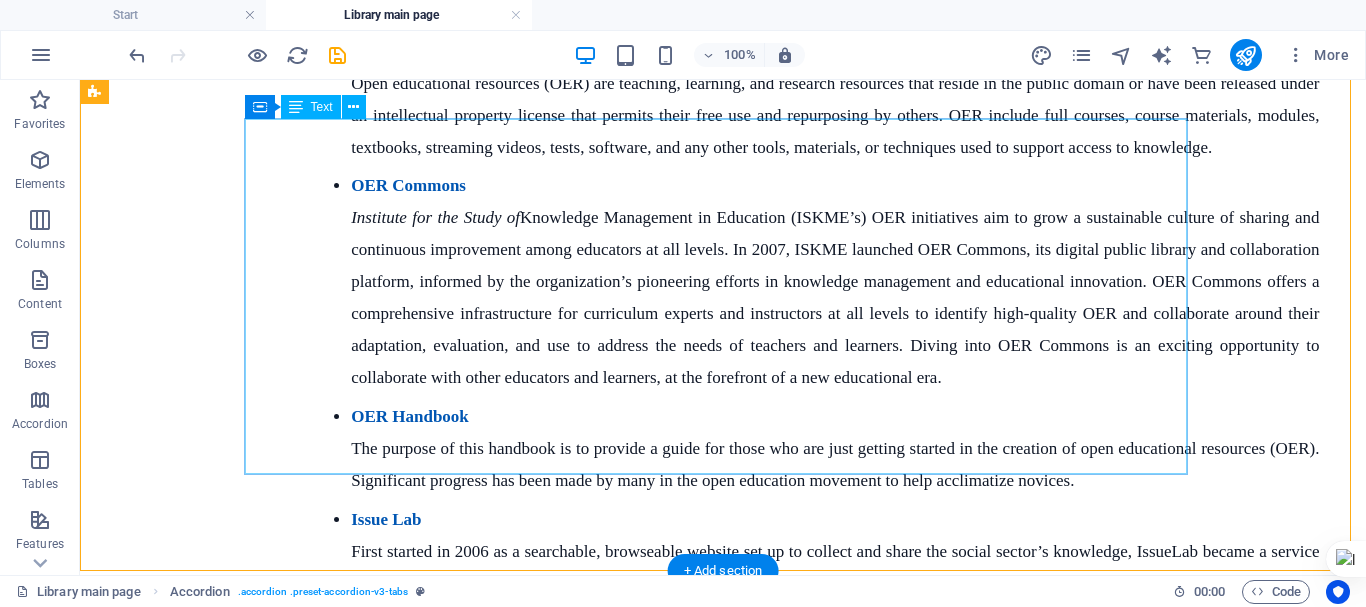scroll, scrollTop: 12413, scrollLeft: 0, axis: vertical 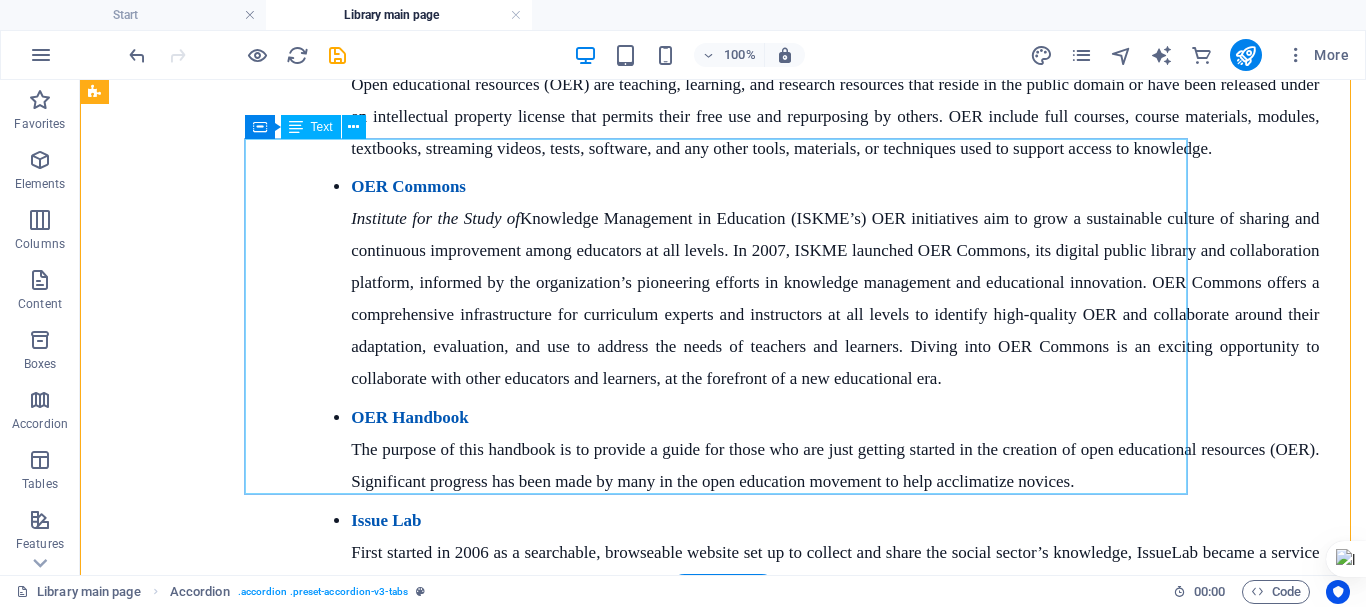 click on "Learning modules Afan Oromo English Mathematics Natural Science Social Science" at bounding box center (723, 1726) 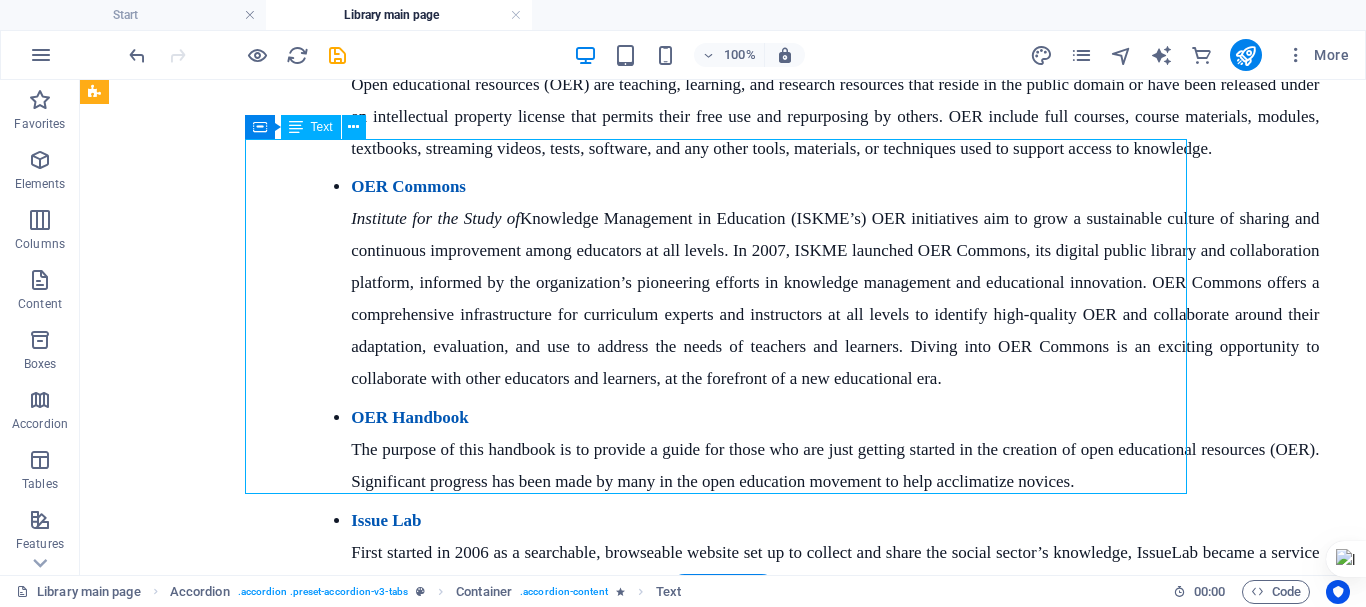 click on "Learning modules Afan Oromo English Mathematics Natural Science Social Science" at bounding box center [723, 1726] 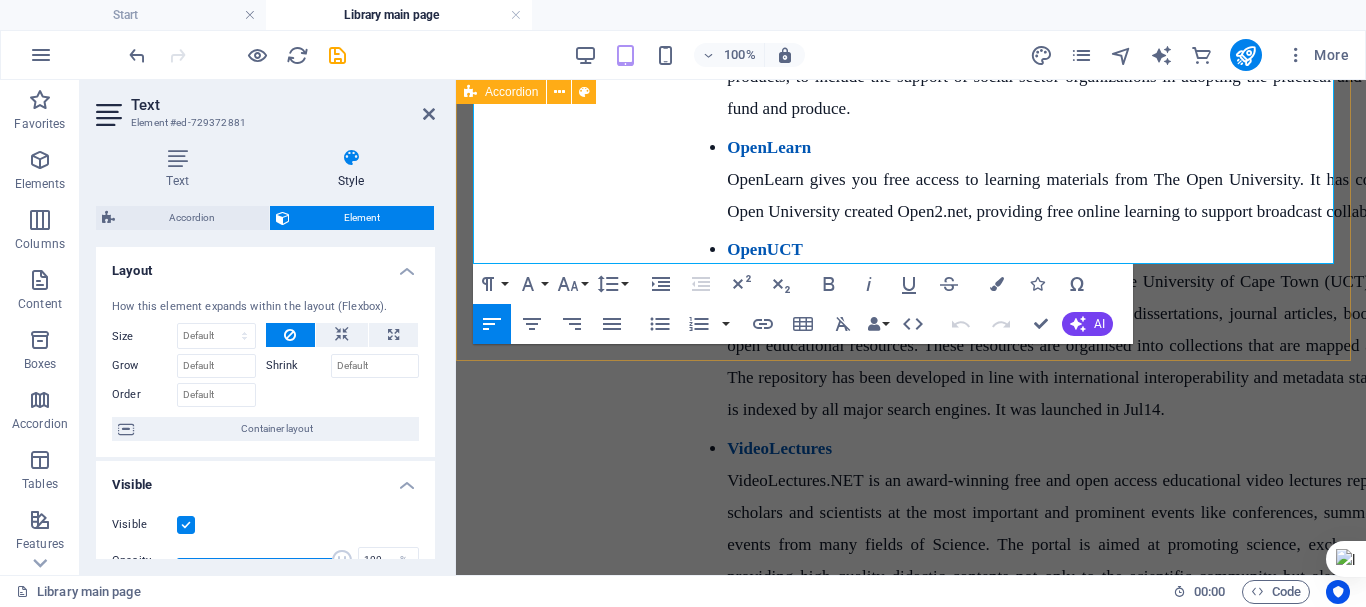 scroll, scrollTop: 12593, scrollLeft: 0, axis: vertical 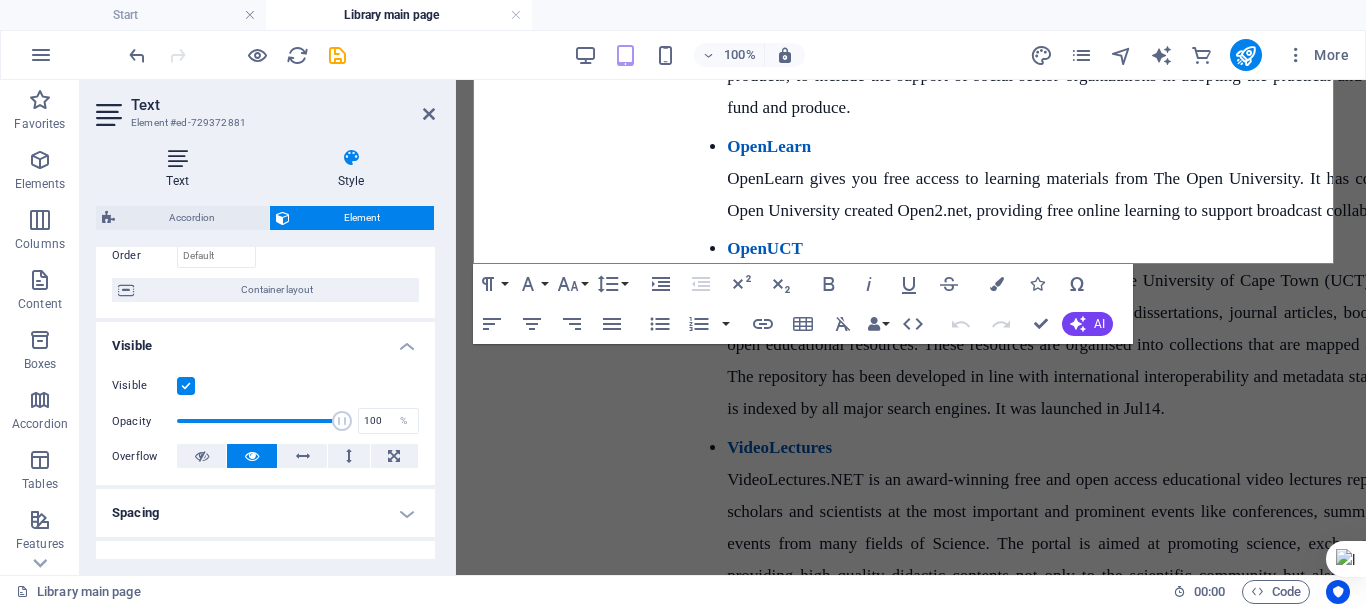 click at bounding box center [177, 158] 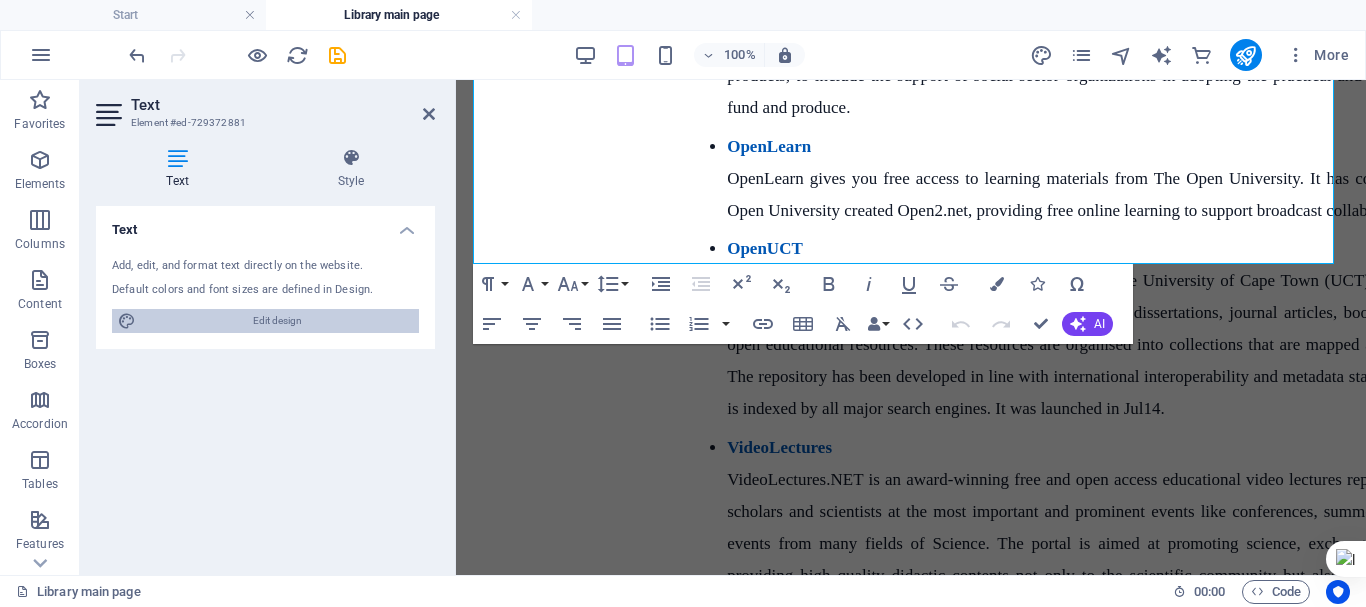 click on "Edit design" at bounding box center (277, 321) 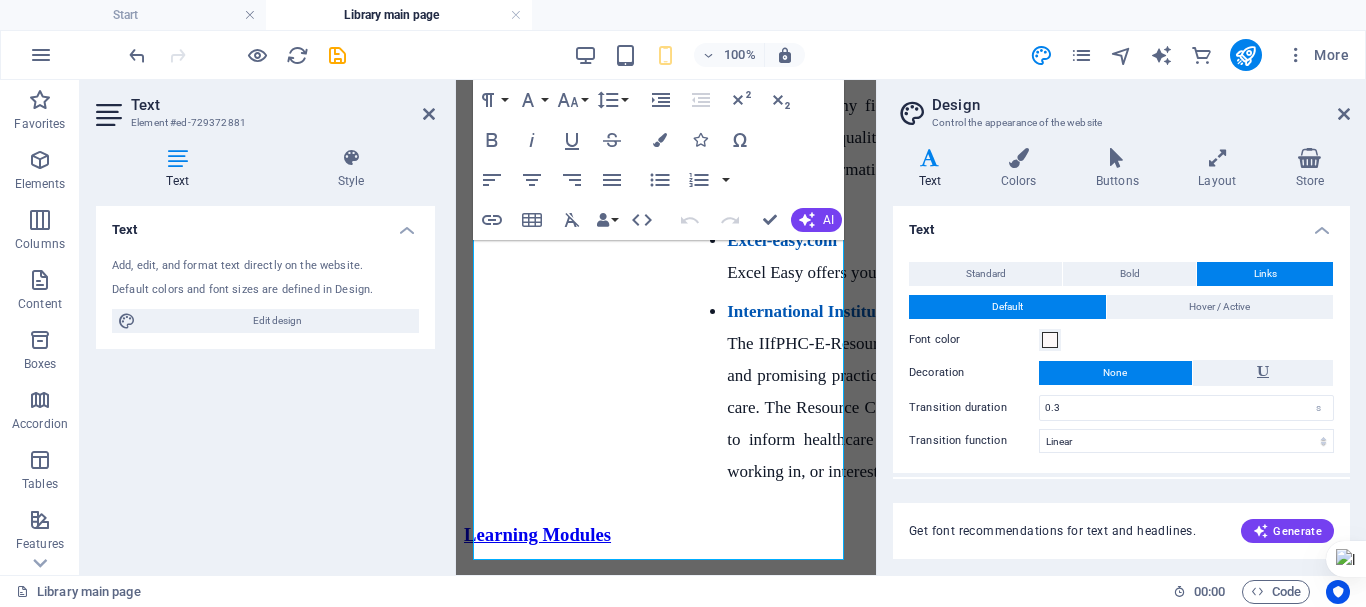 click at bounding box center [930, 158] 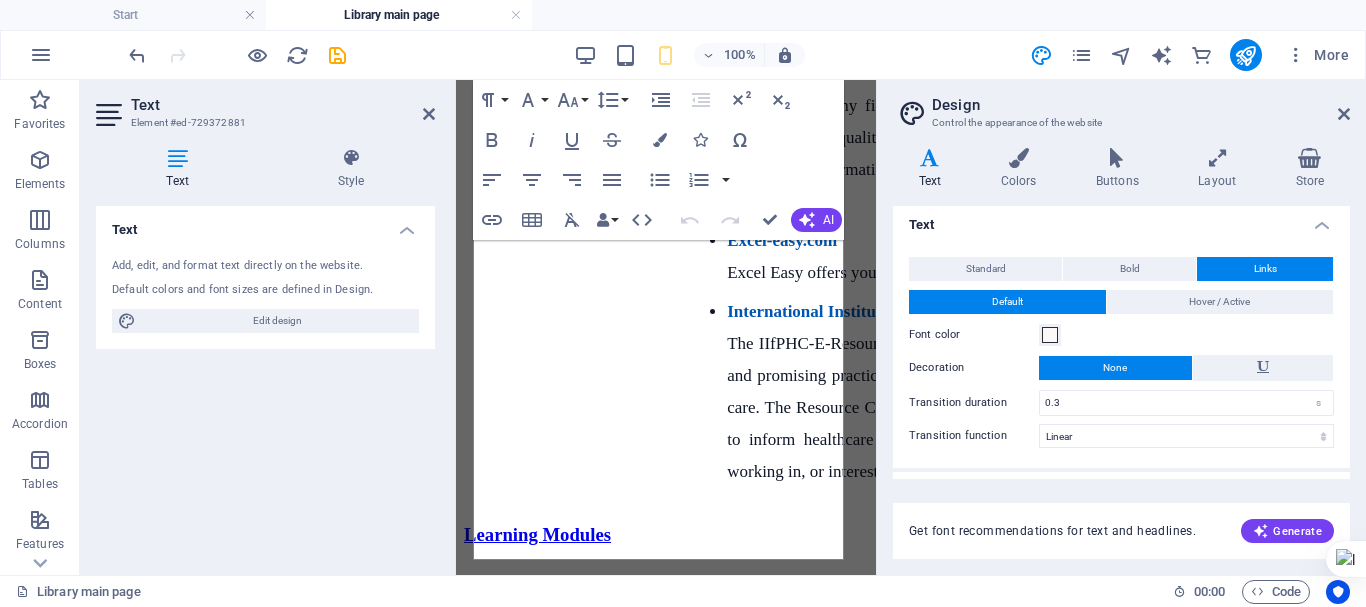 scroll, scrollTop: 0, scrollLeft: 0, axis: both 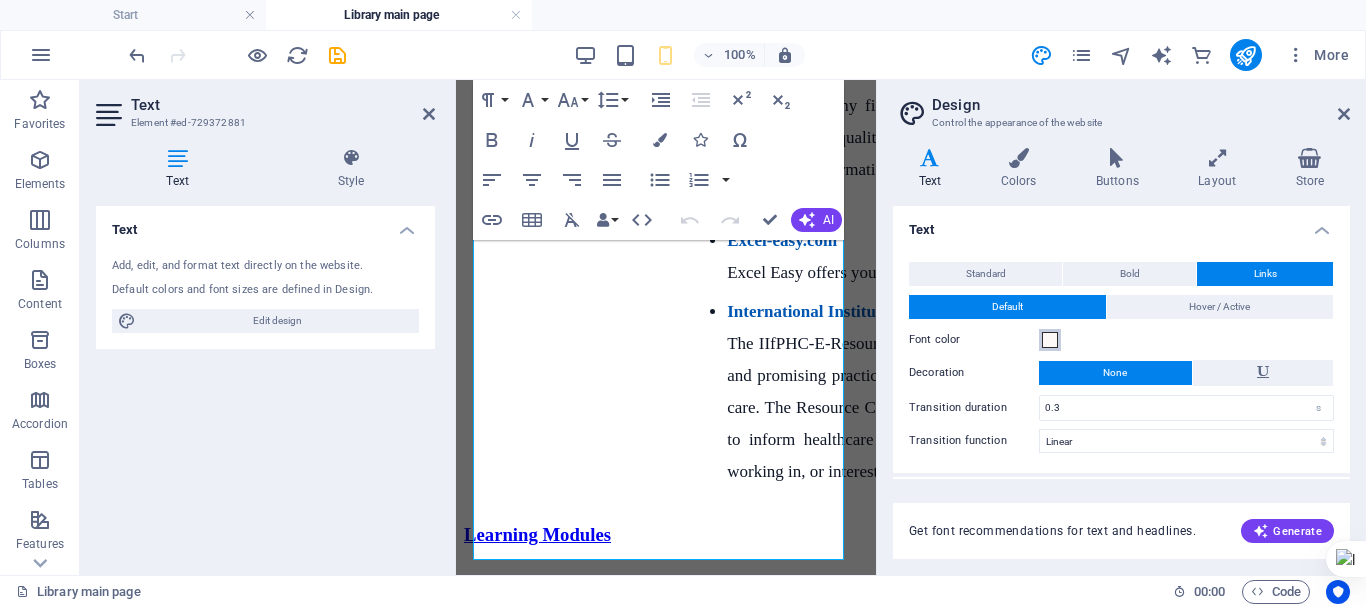 click at bounding box center [1050, 340] 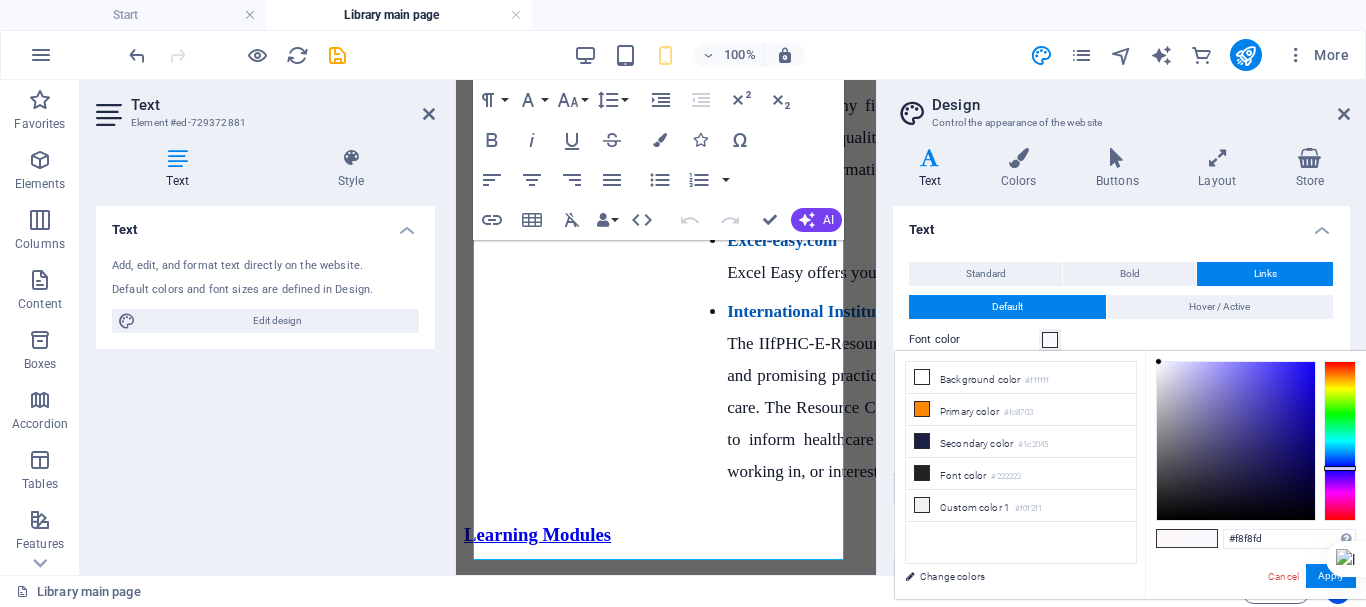 click at bounding box center (1340, 441) 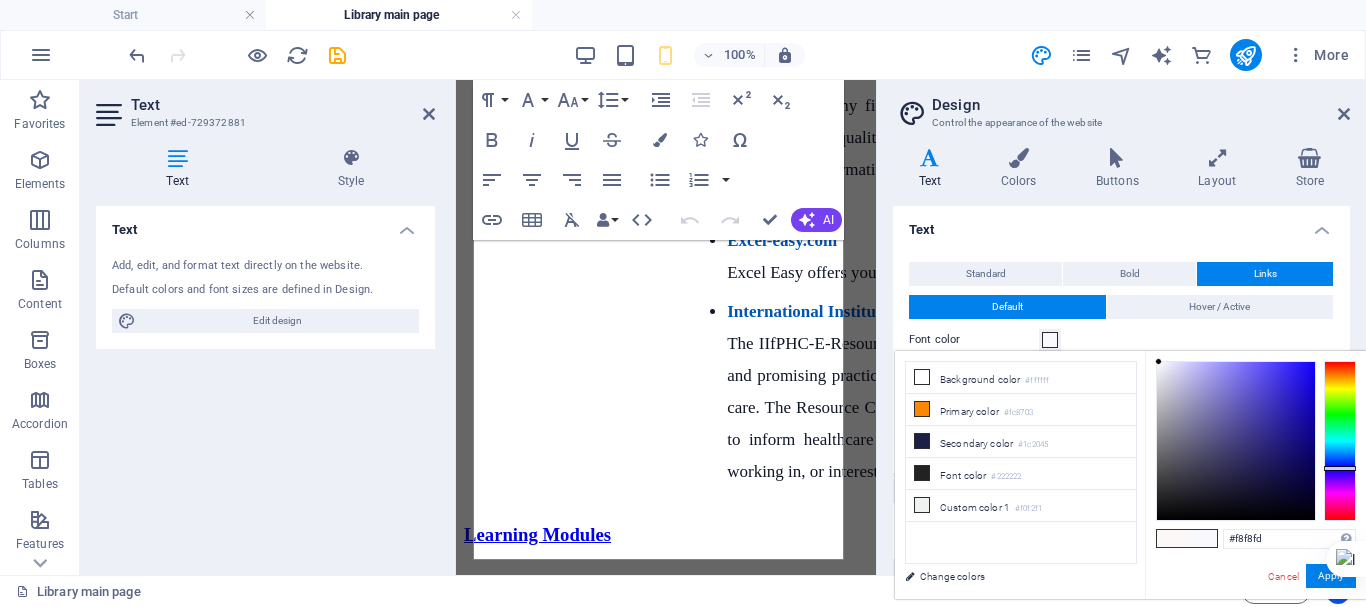 type on "#1c1480" 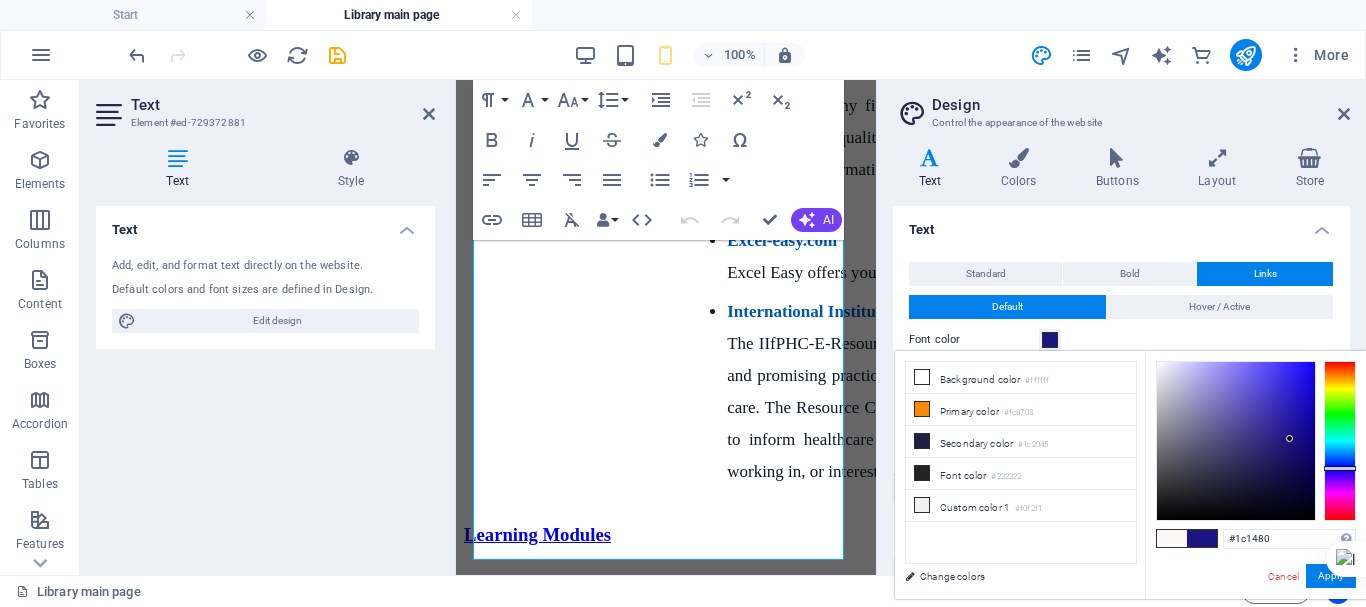 click at bounding box center [1236, 441] 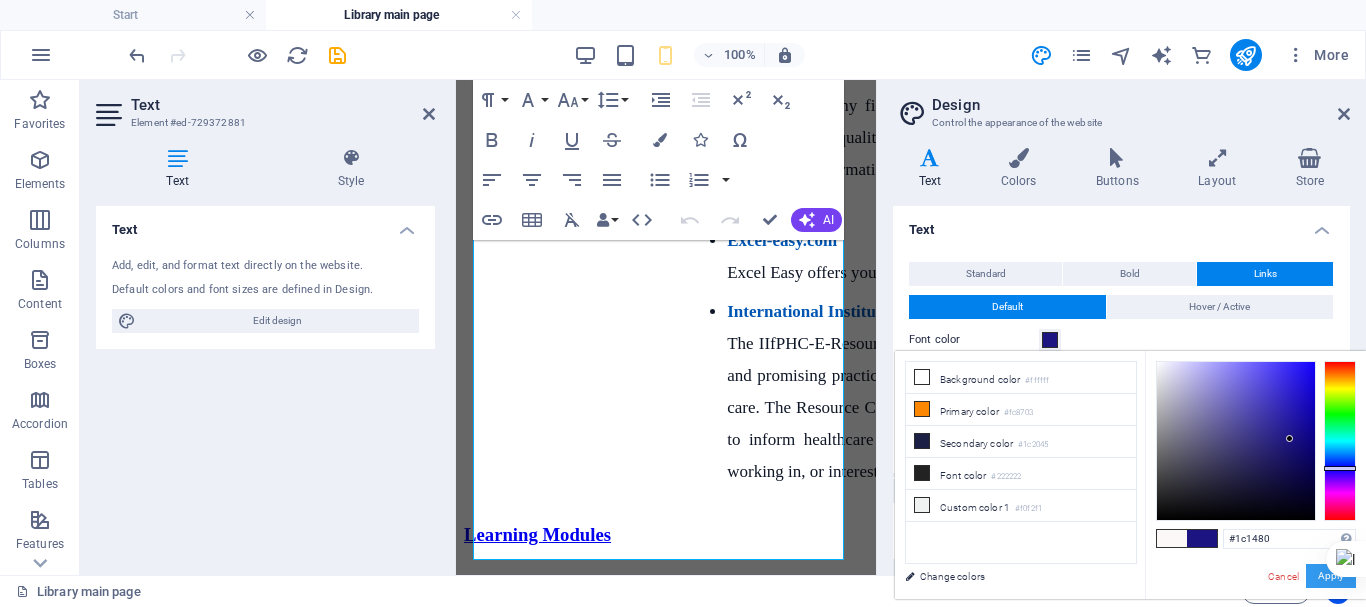 click on "Apply" at bounding box center (1331, 576) 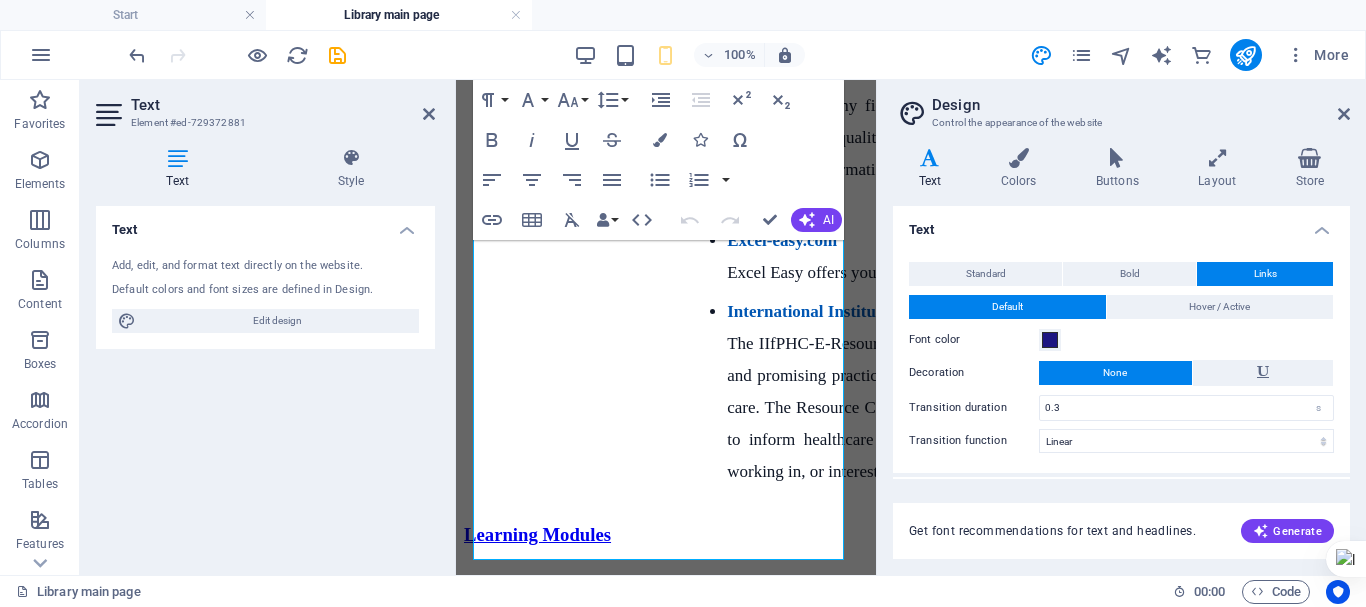 click on "Standard Bold Links Font color Font Open Sans Font size 16 rem px Line height 1.5 Font weight To display the font weight correctly, it may need to be enabled.  Manage Fonts Thin, 100 Extra-light, 200 Light, 300 Regular, 400 Medium, 500 Semi-bold, 600 Bold, 700 Extra-bold, 800 Black, 900 Letter spacing 0 rem px Font style Text transform Tt TT tt Text align Font weight To display the font weight correctly, it may need to be enabled.  Manage Fonts Thin, 100 Extra-light, 200 Light, 300 Regular, 400 Medium, 500 Semi-bold, 600 Bold, 700 Extra-bold, 800 Black, 900 Default Hover / Active Font color Font color Decoration None Decoration None Transition duration 0.3 s Transition function Ease Ease In Ease Out Ease In/Ease Out Linear" at bounding box center [1121, 357] 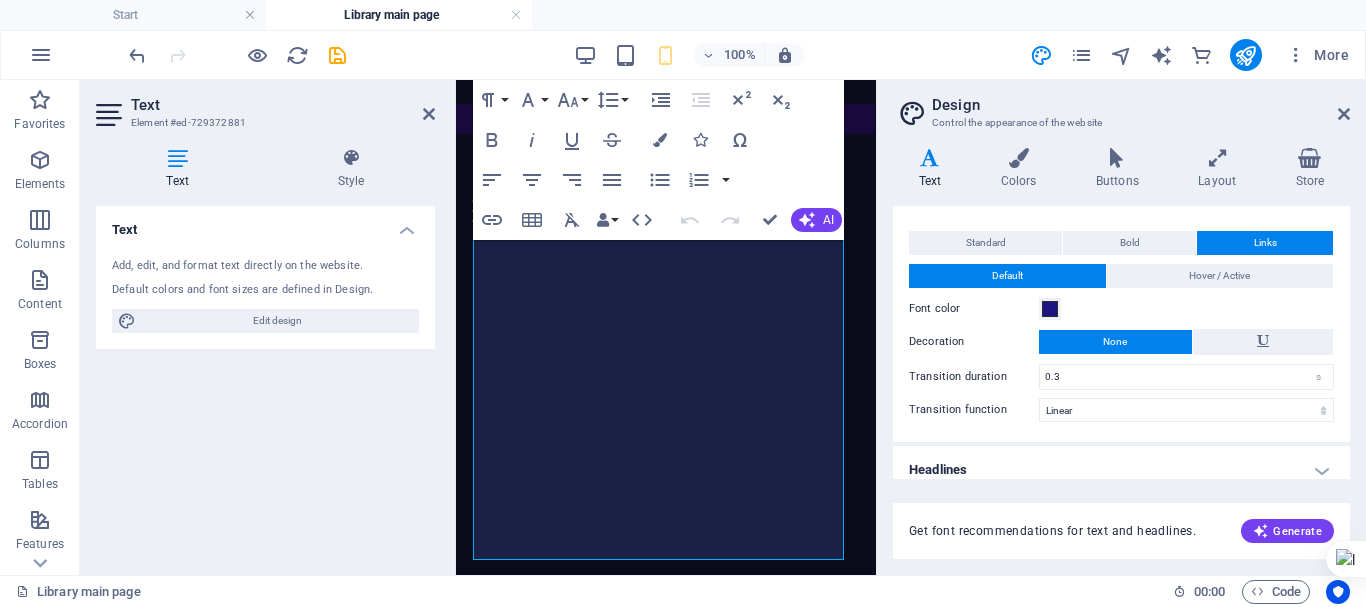 scroll, scrollTop: 36, scrollLeft: 0, axis: vertical 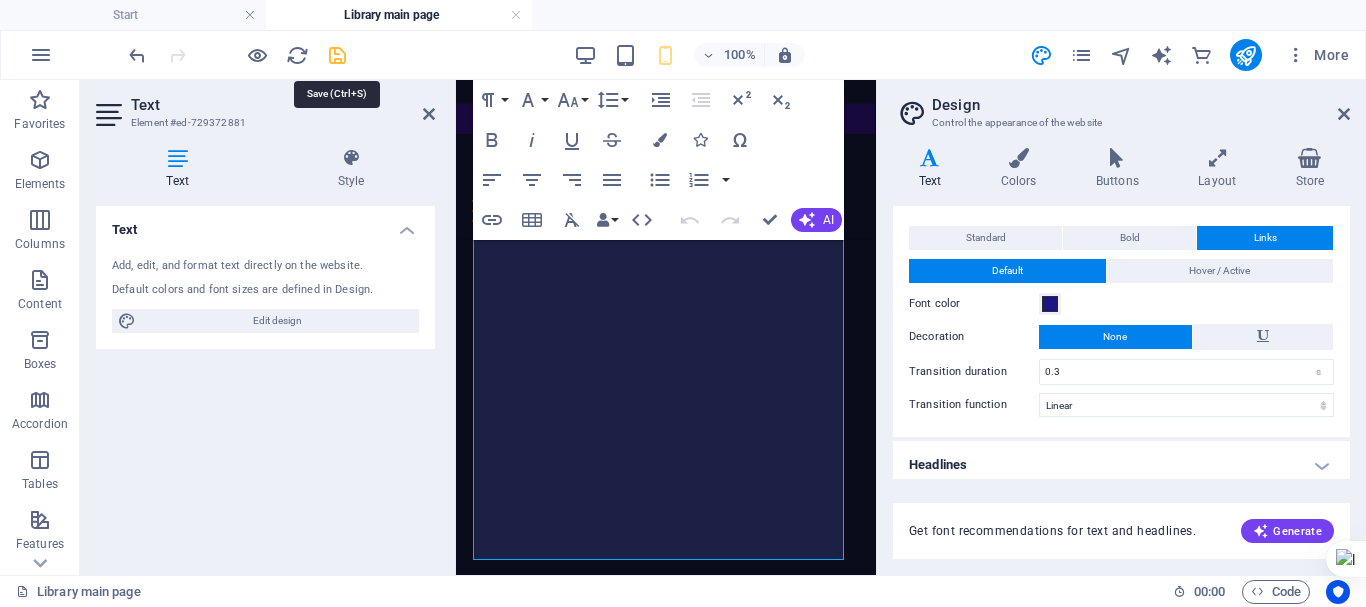 click at bounding box center (337, 55) 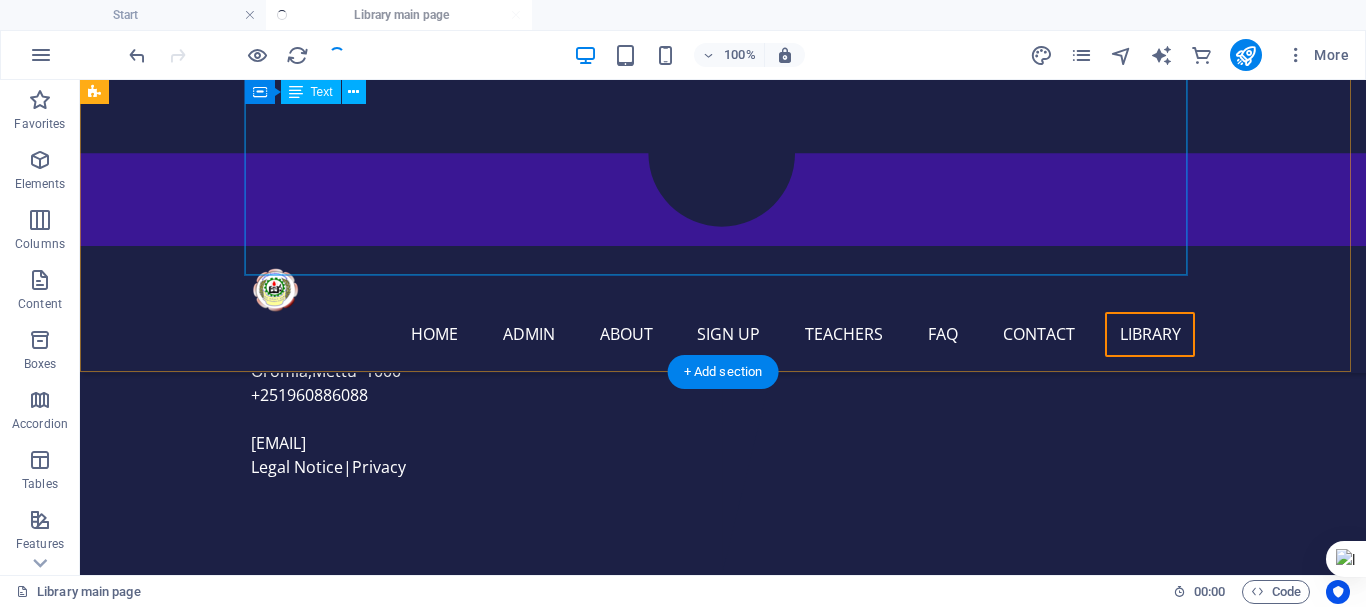 scroll, scrollTop: 12598, scrollLeft: 0, axis: vertical 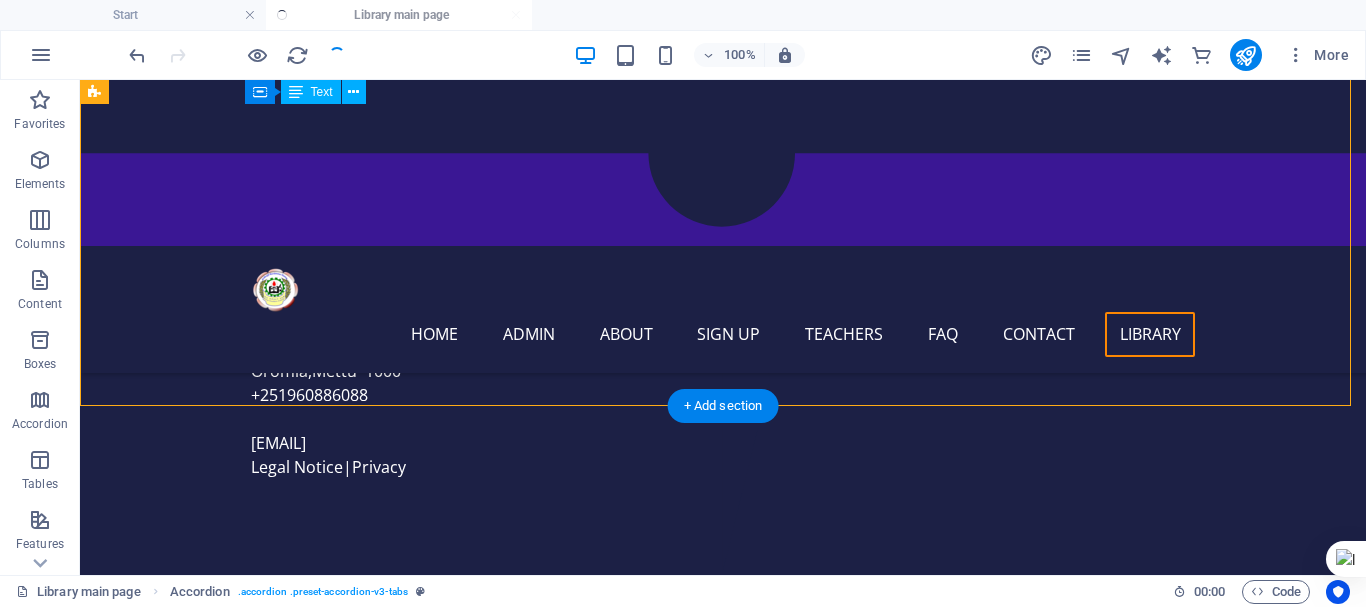 drag, startPoint x: 567, startPoint y: 210, endPoint x: 536, endPoint y: 282, distance: 78.39005 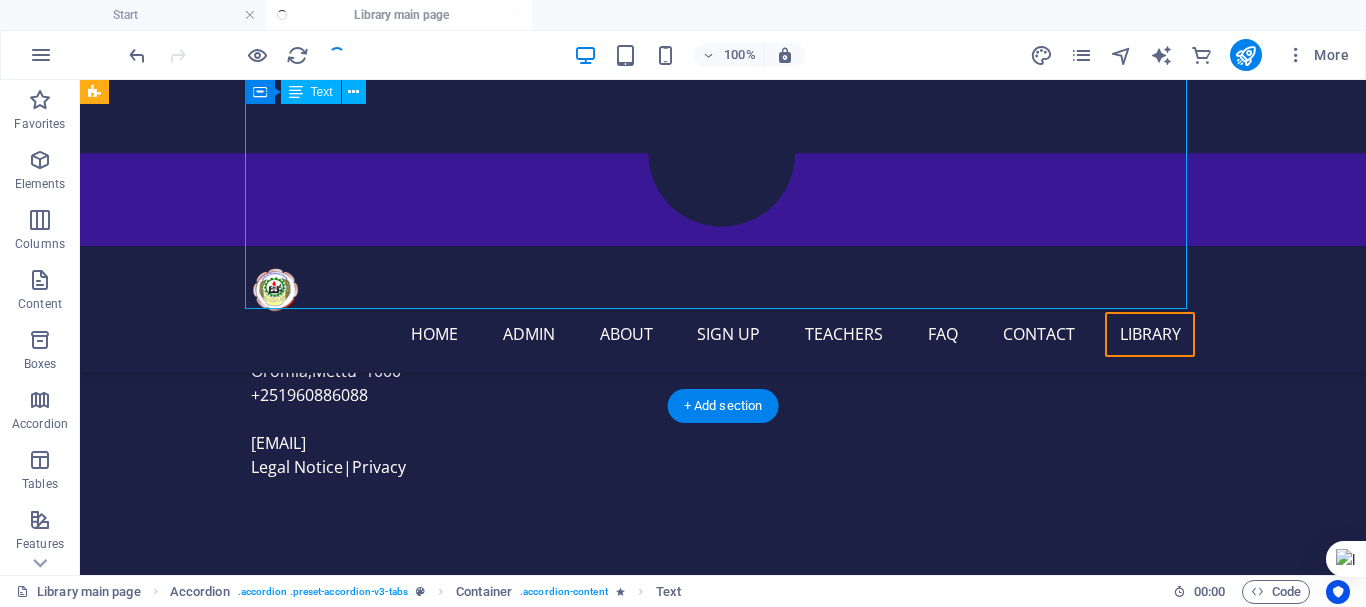 click on "Learning modules Afan Oromo English Mathematics Natural Science Social Science" at bounding box center (3146, -6893) 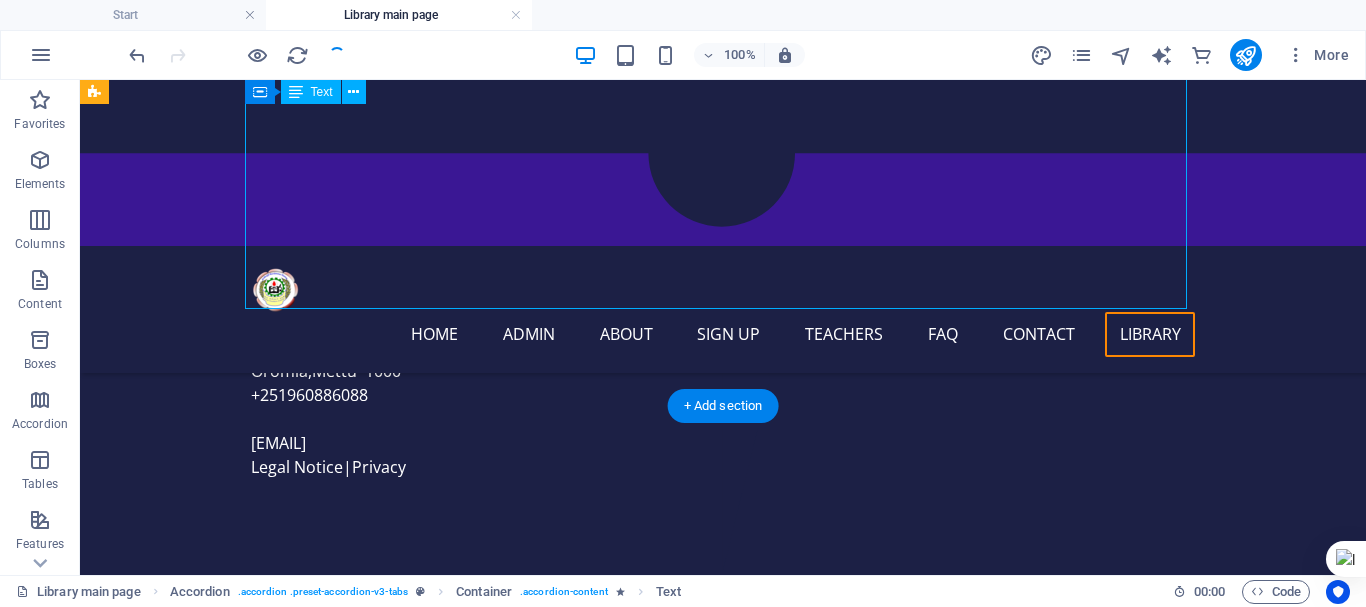 click on "Learning modules Afan Oromo English Mathematics Natural Science Social Science" at bounding box center [3146, -6893] 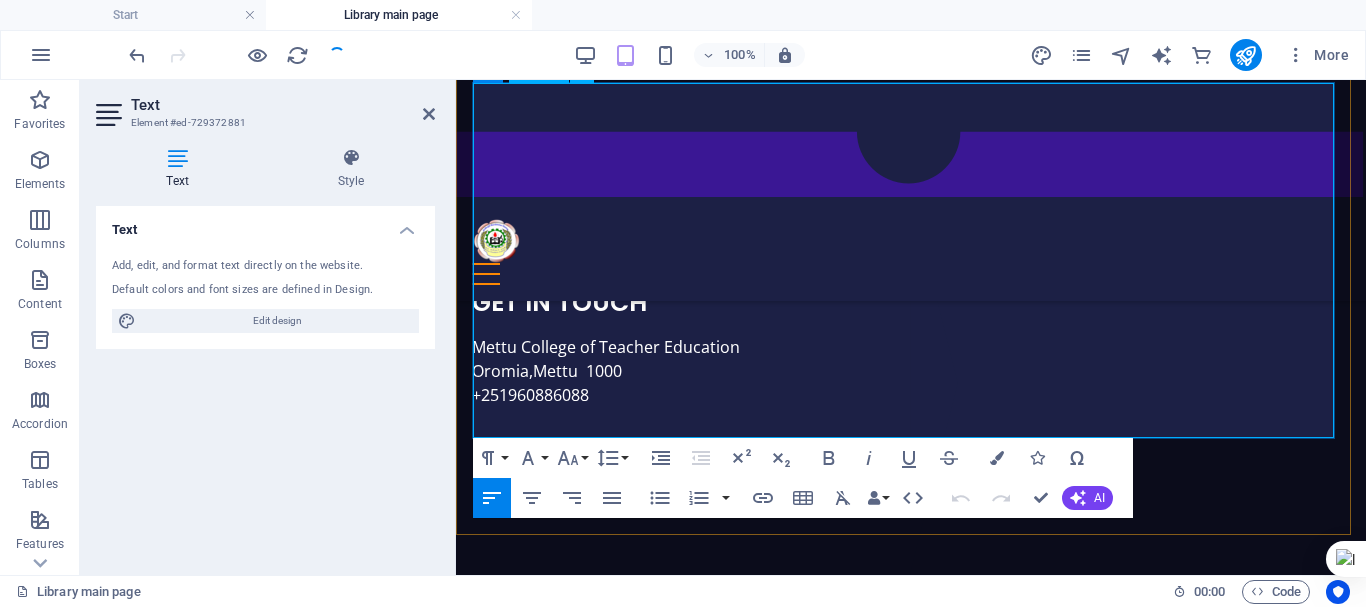 scroll, scrollTop: 12507, scrollLeft: 0, axis: vertical 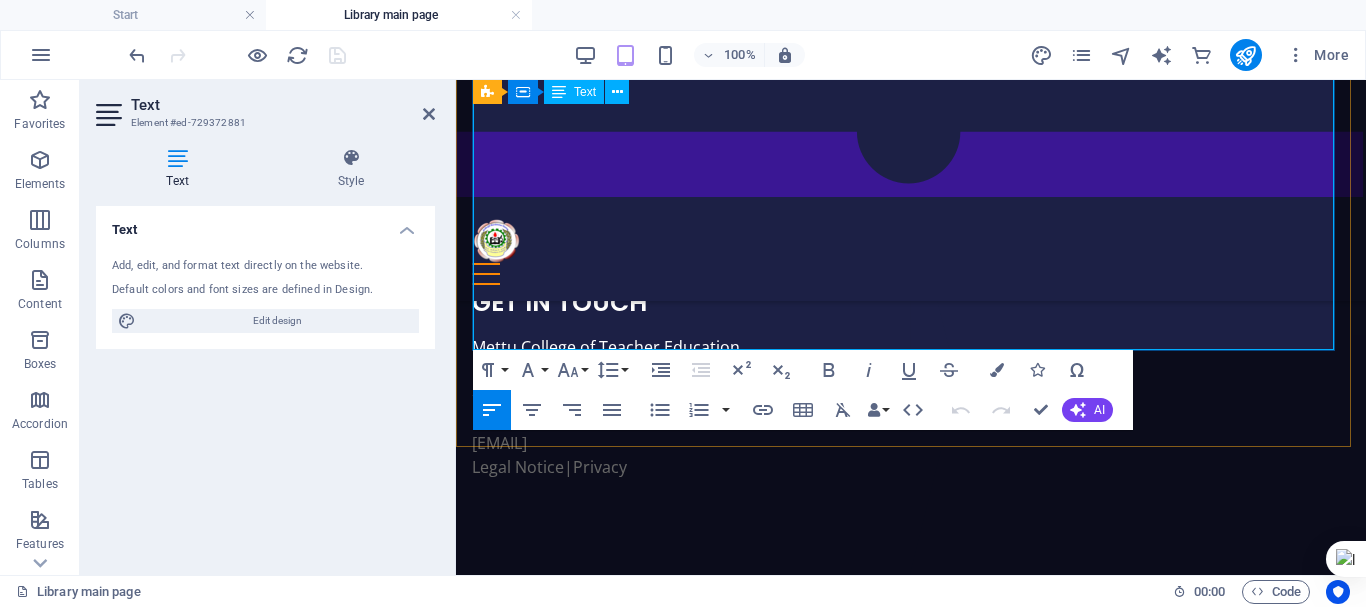 drag, startPoint x: 652, startPoint y: 315, endPoint x: 821, endPoint y: 325, distance: 169.2956 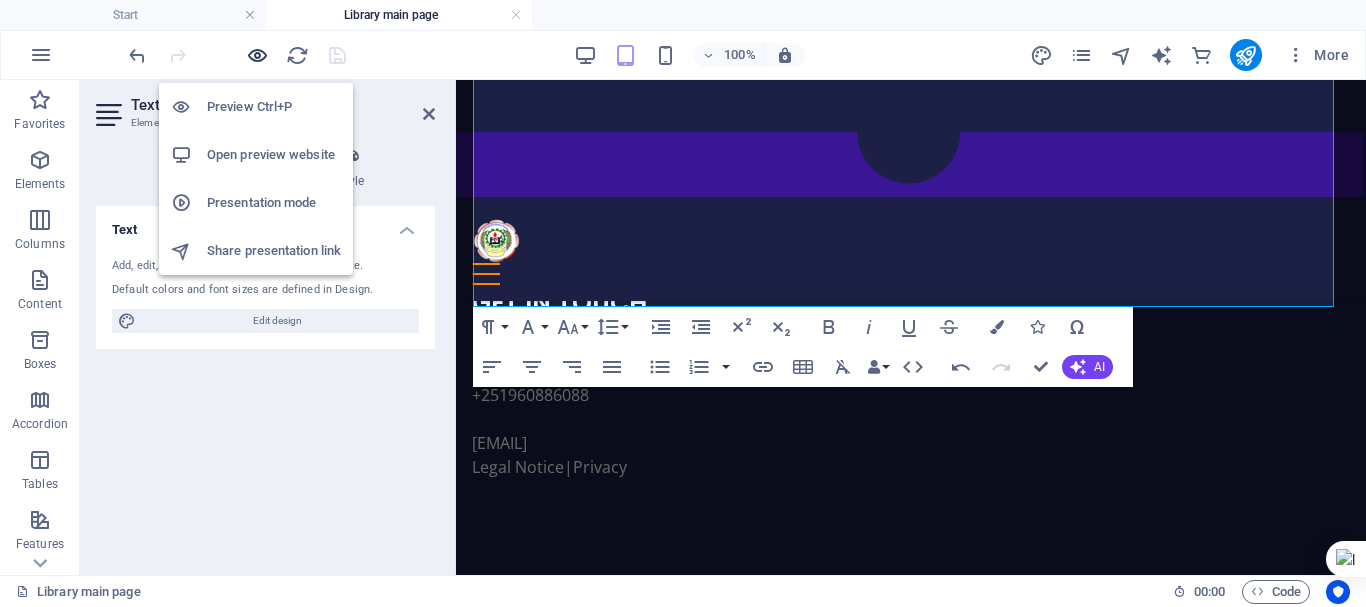 click at bounding box center (257, 55) 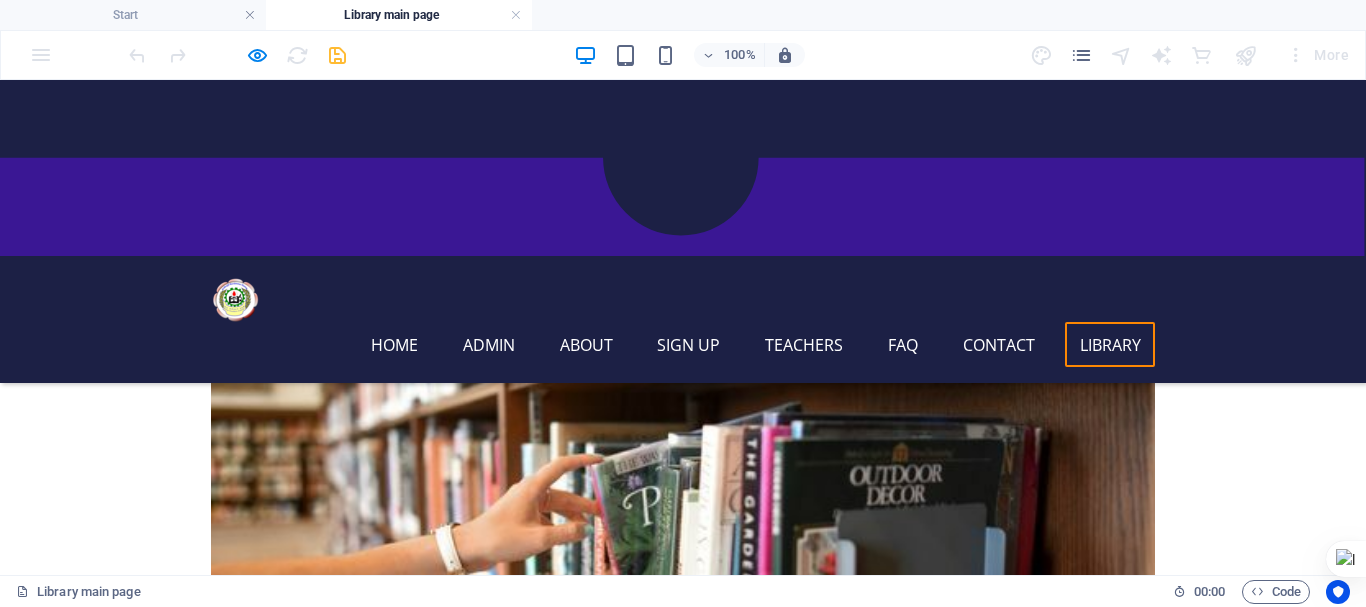 scroll, scrollTop: 946, scrollLeft: 0, axis: vertical 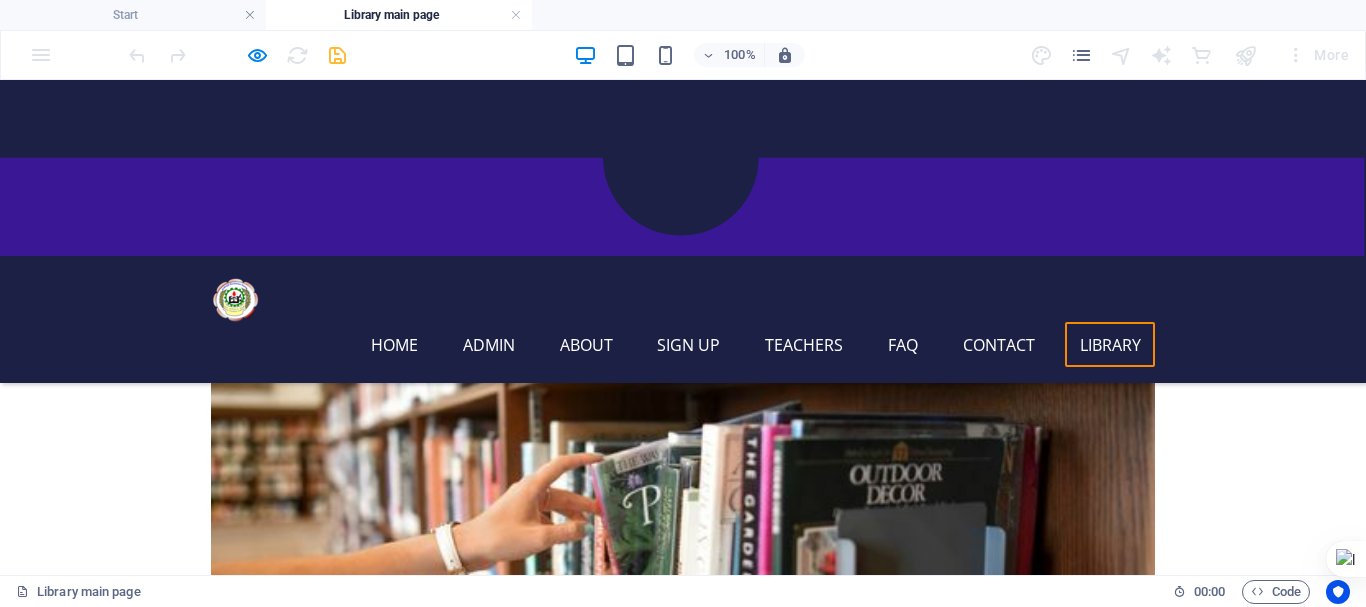 click on "Learning Modules" at bounding box center (793, 1068) 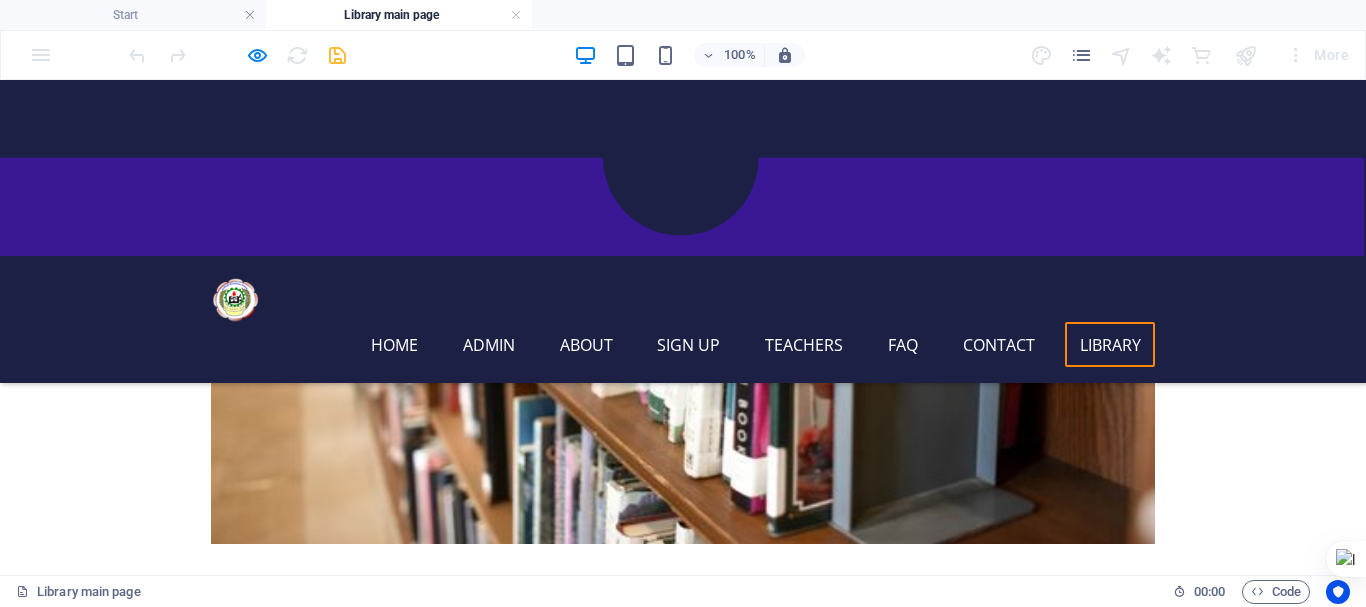 scroll, scrollTop: 1242, scrollLeft: 0, axis: vertical 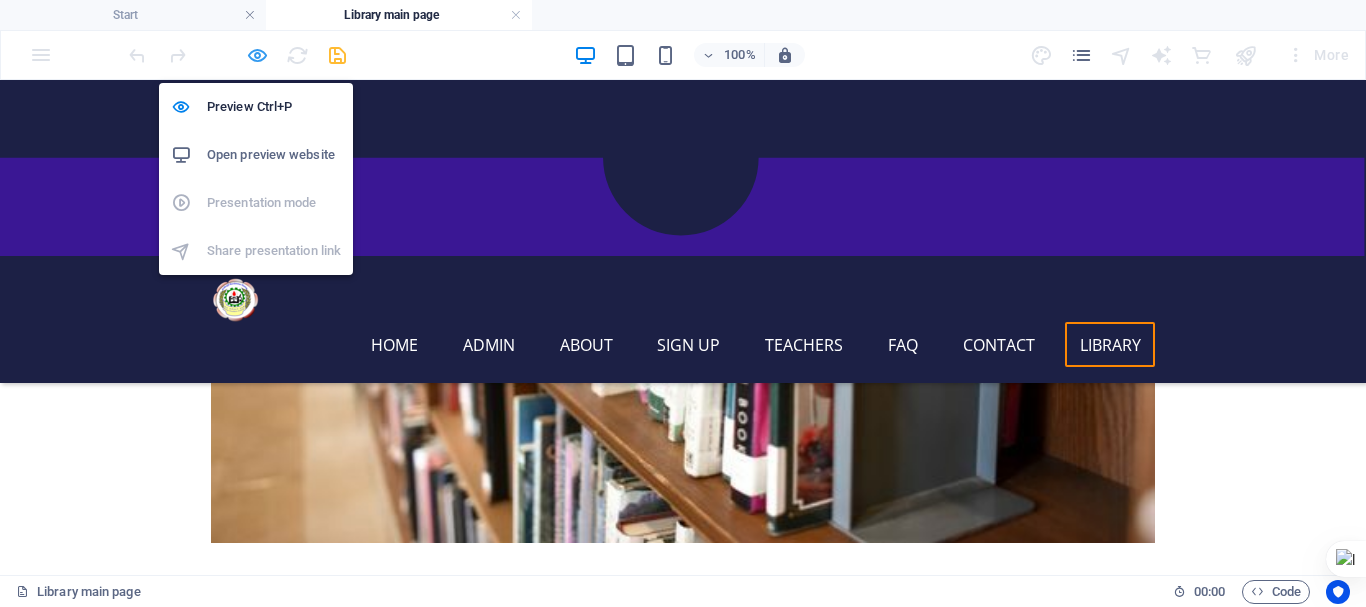 click at bounding box center (257, 55) 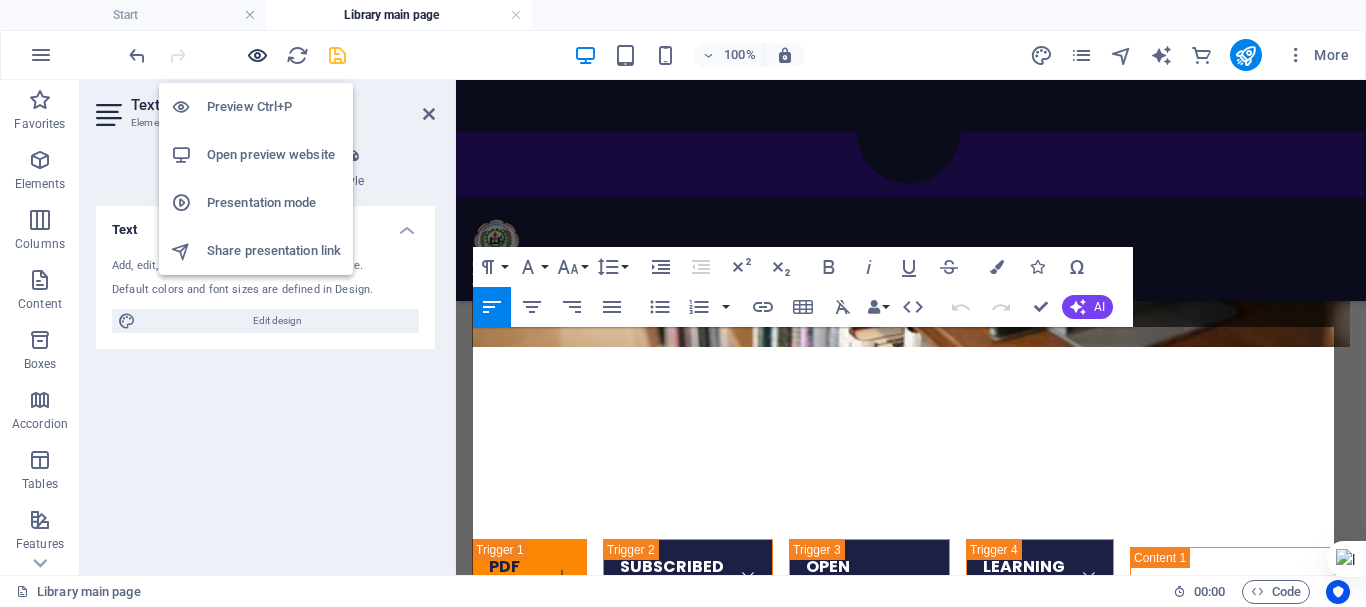 scroll, scrollTop: 12175, scrollLeft: 0, axis: vertical 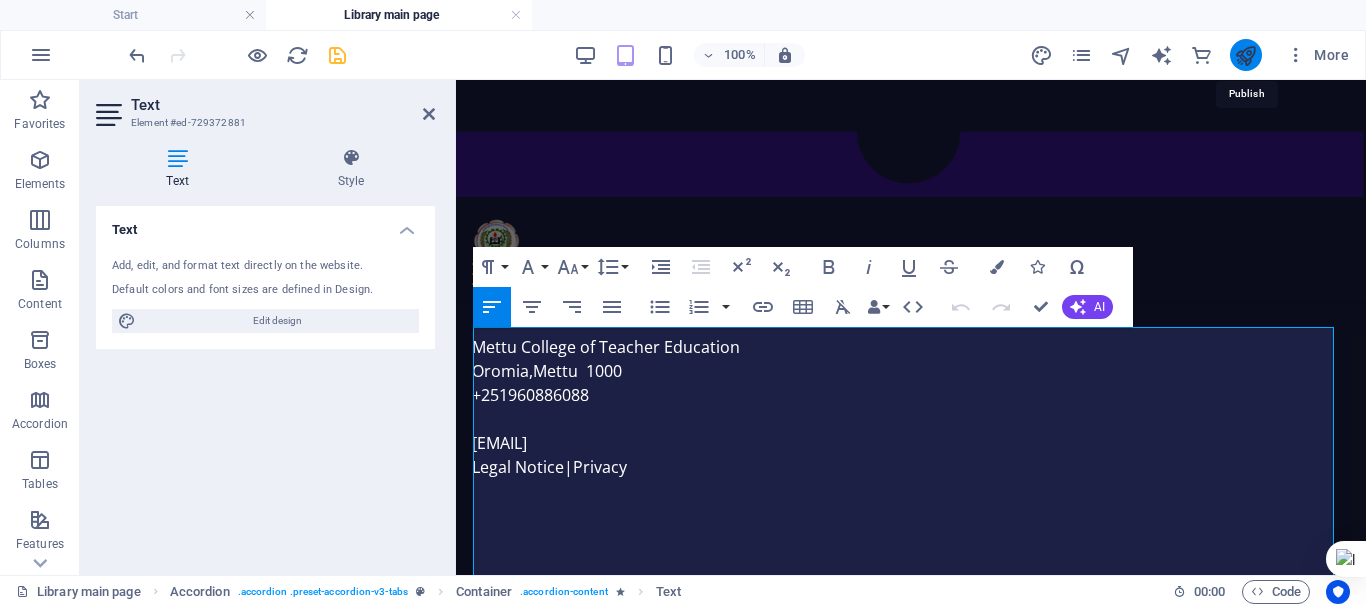 click at bounding box center (1245, 55) 